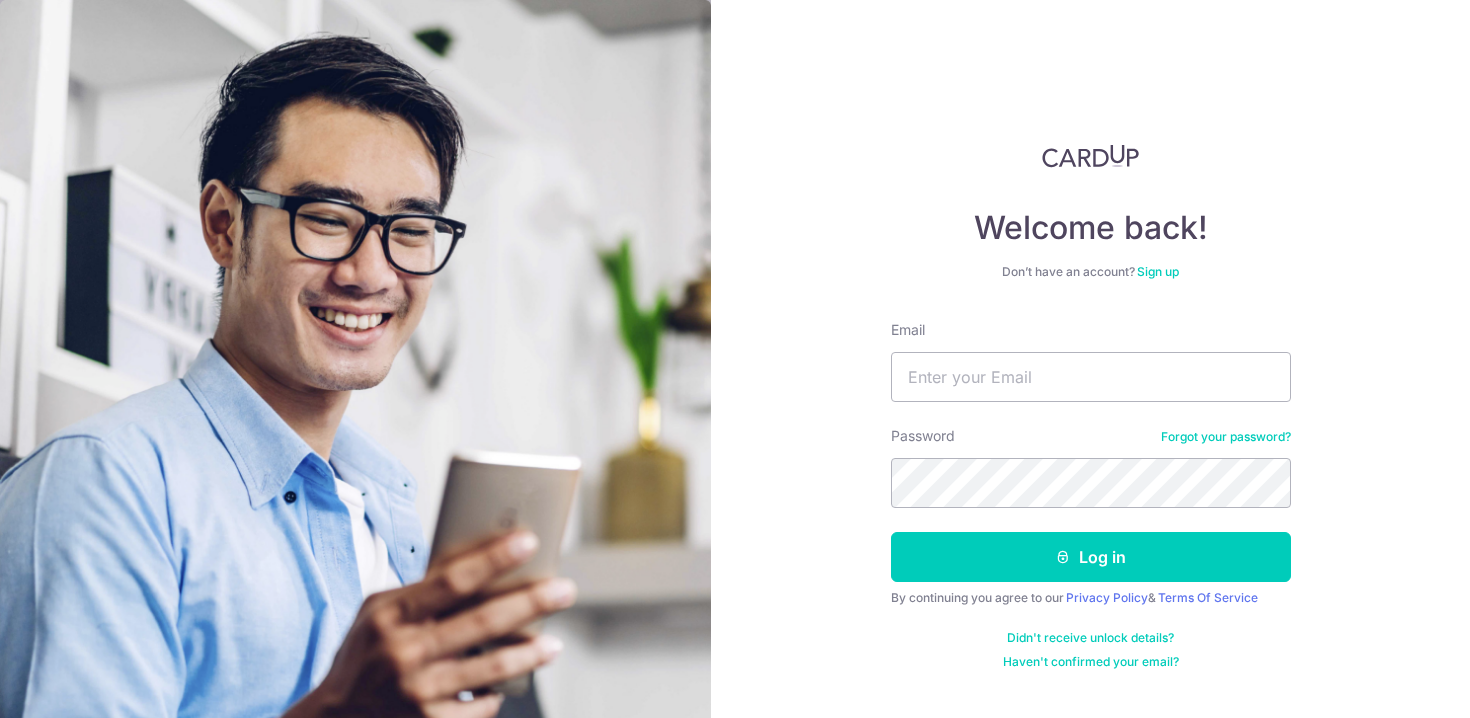 scroll, scrollTop: 0, scrollLeft: 0, axis: both 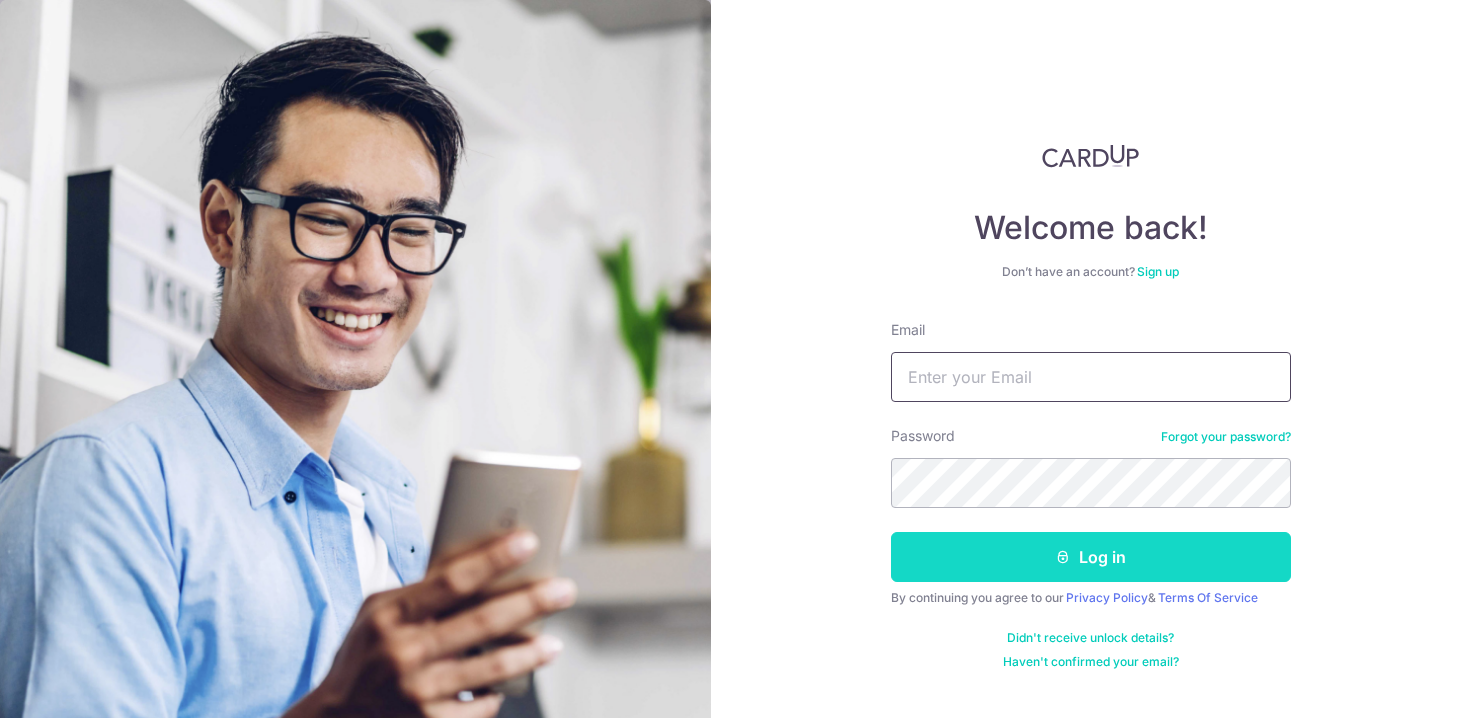 type on "phipps.cr@gmail.com" 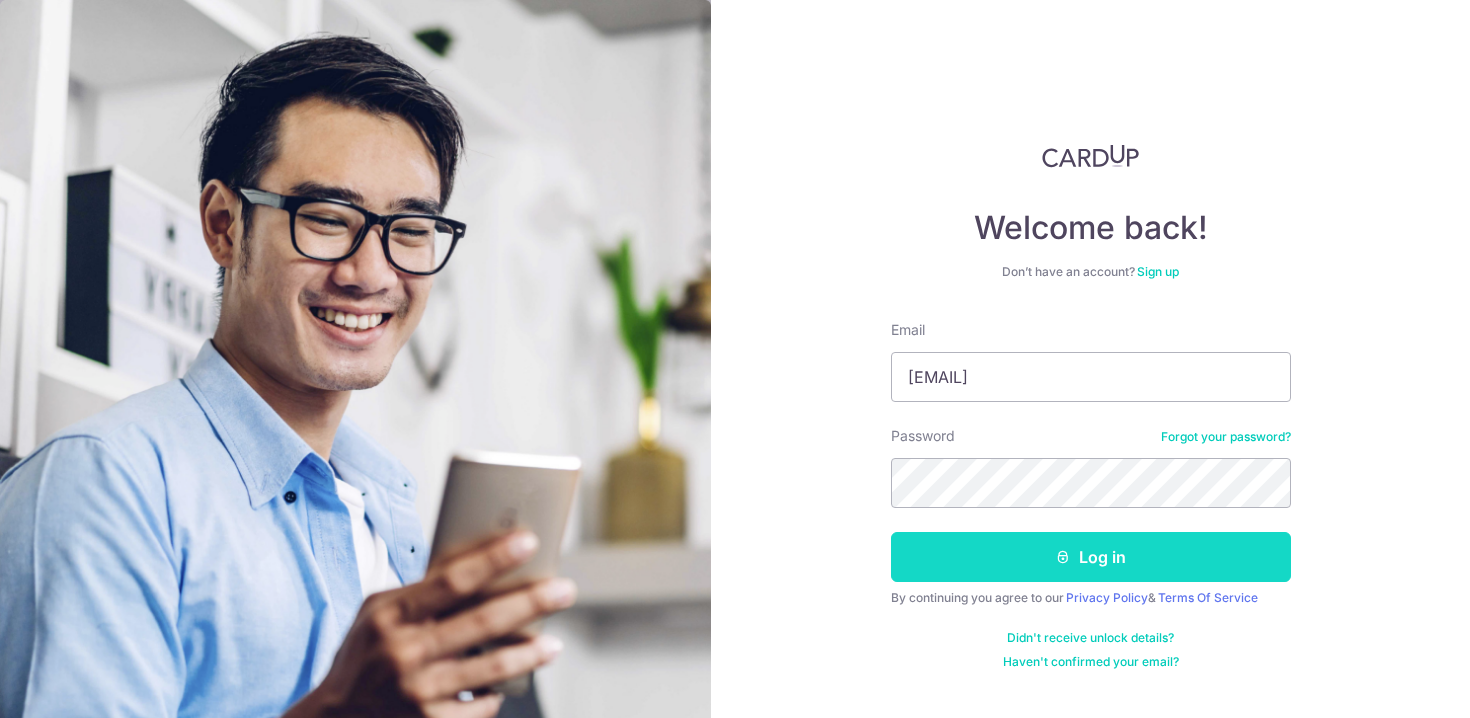 click on "Log in" at bounding box center (1091, 557) 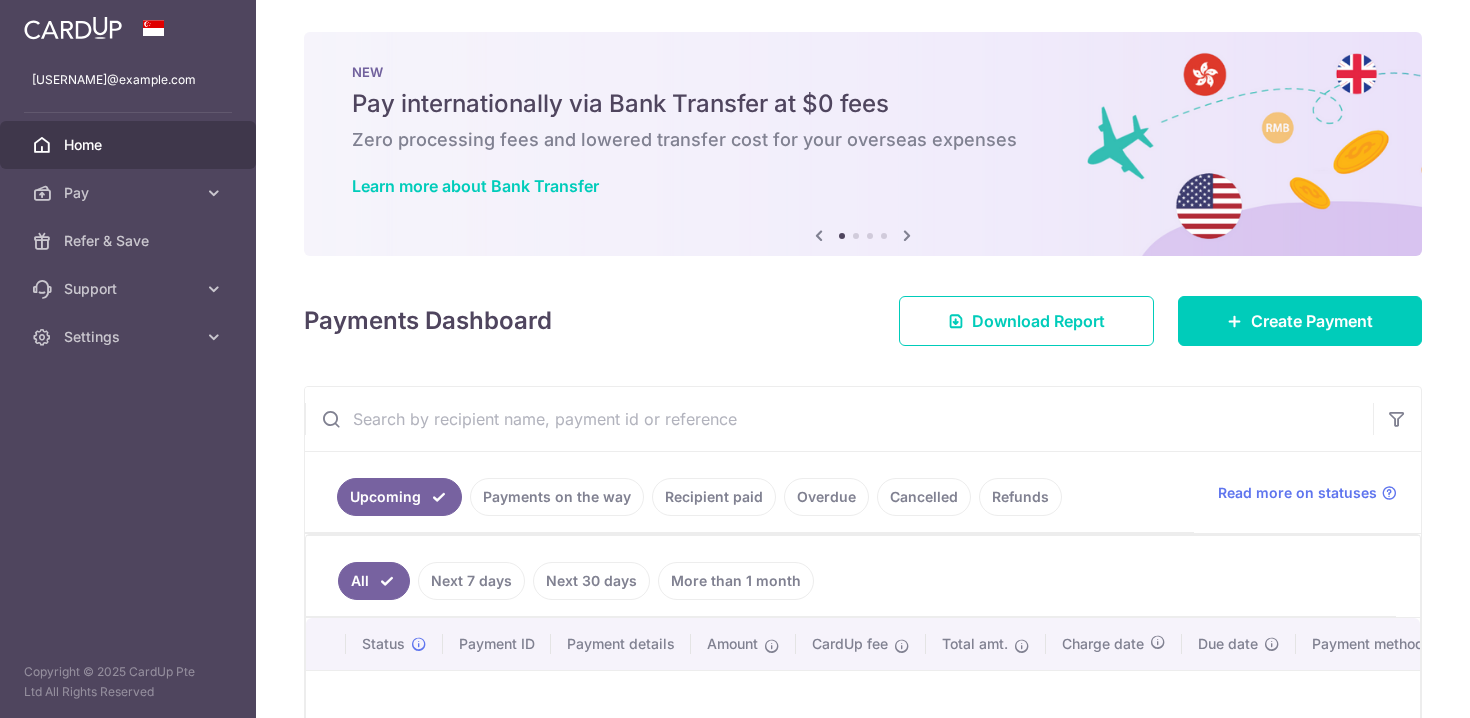scroll, scrollTop: 0, scrollLeft: 0, axis: both 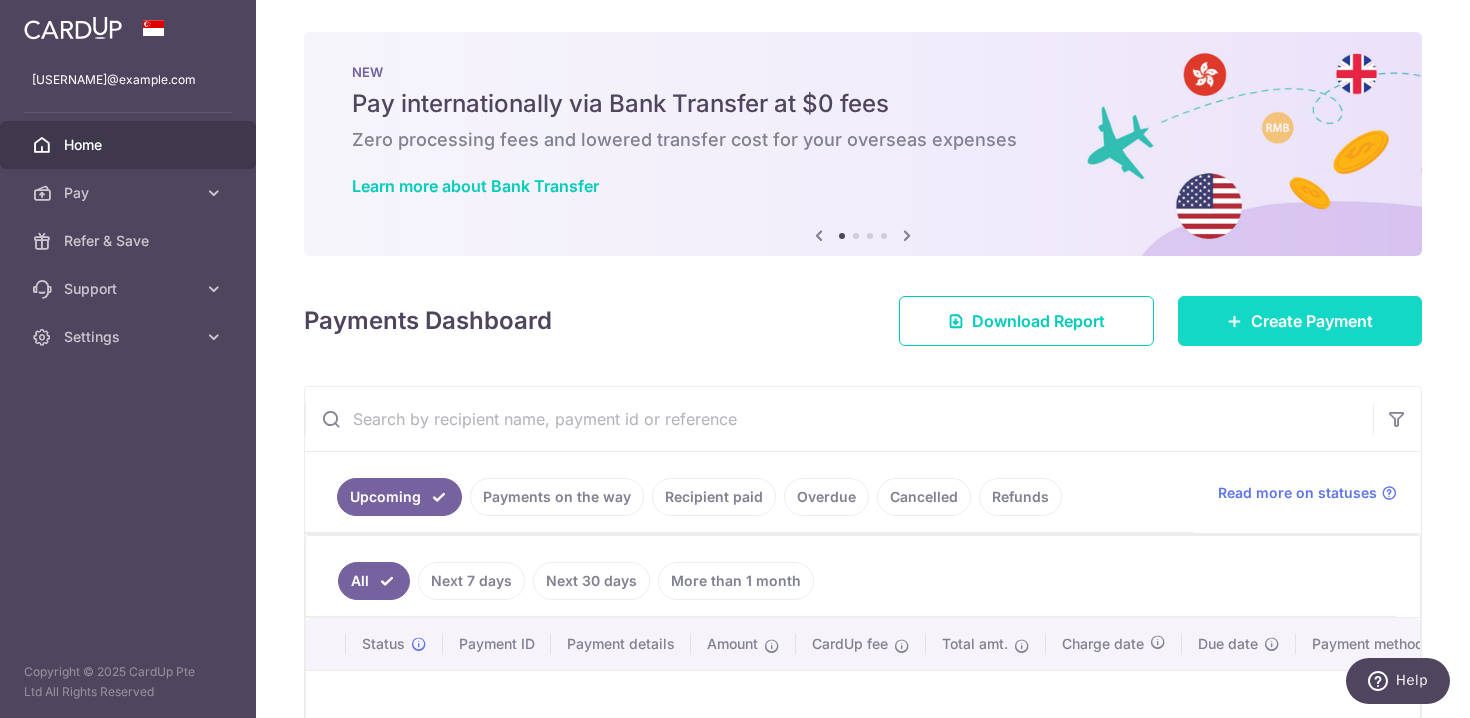 click on "Create Payment" at bounding box center (1312, 321) 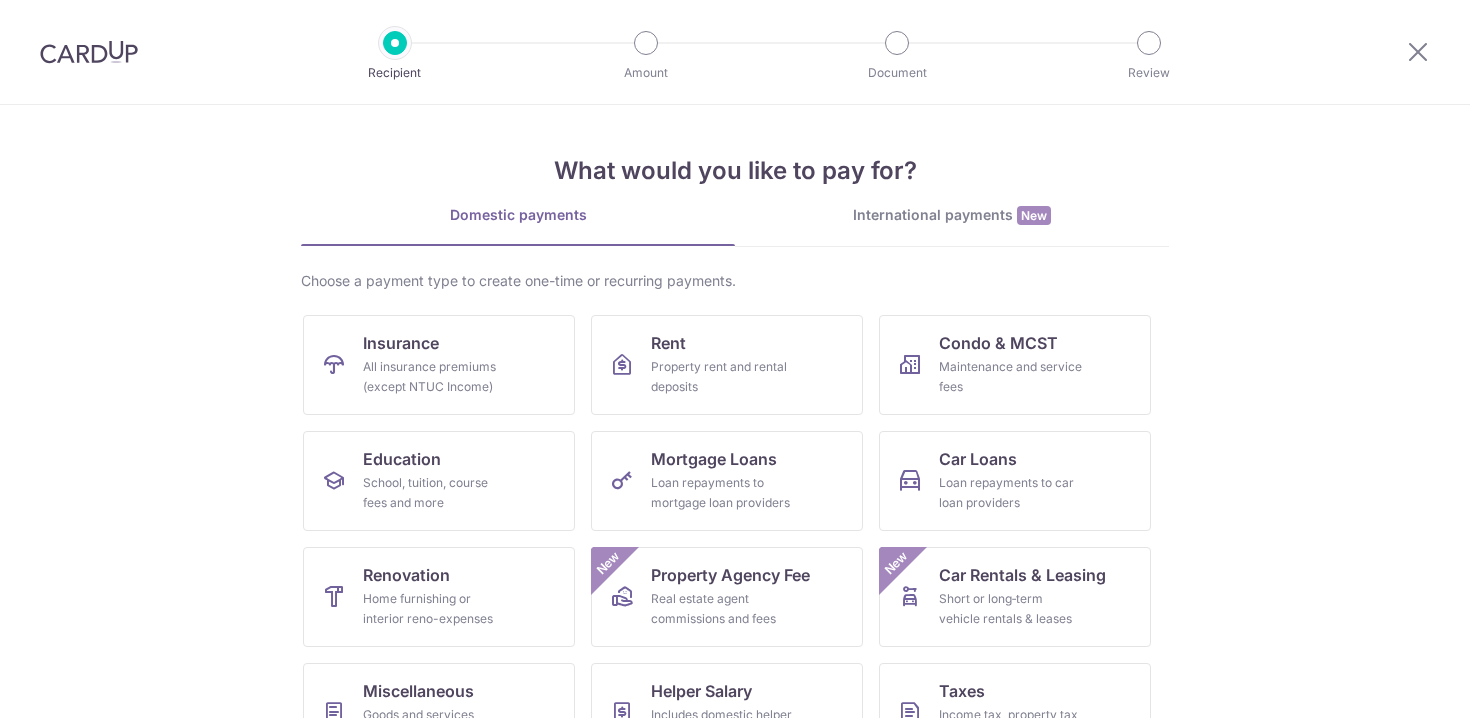 scroll, scrollTop: 0, scrollLeft: 0, axis: both 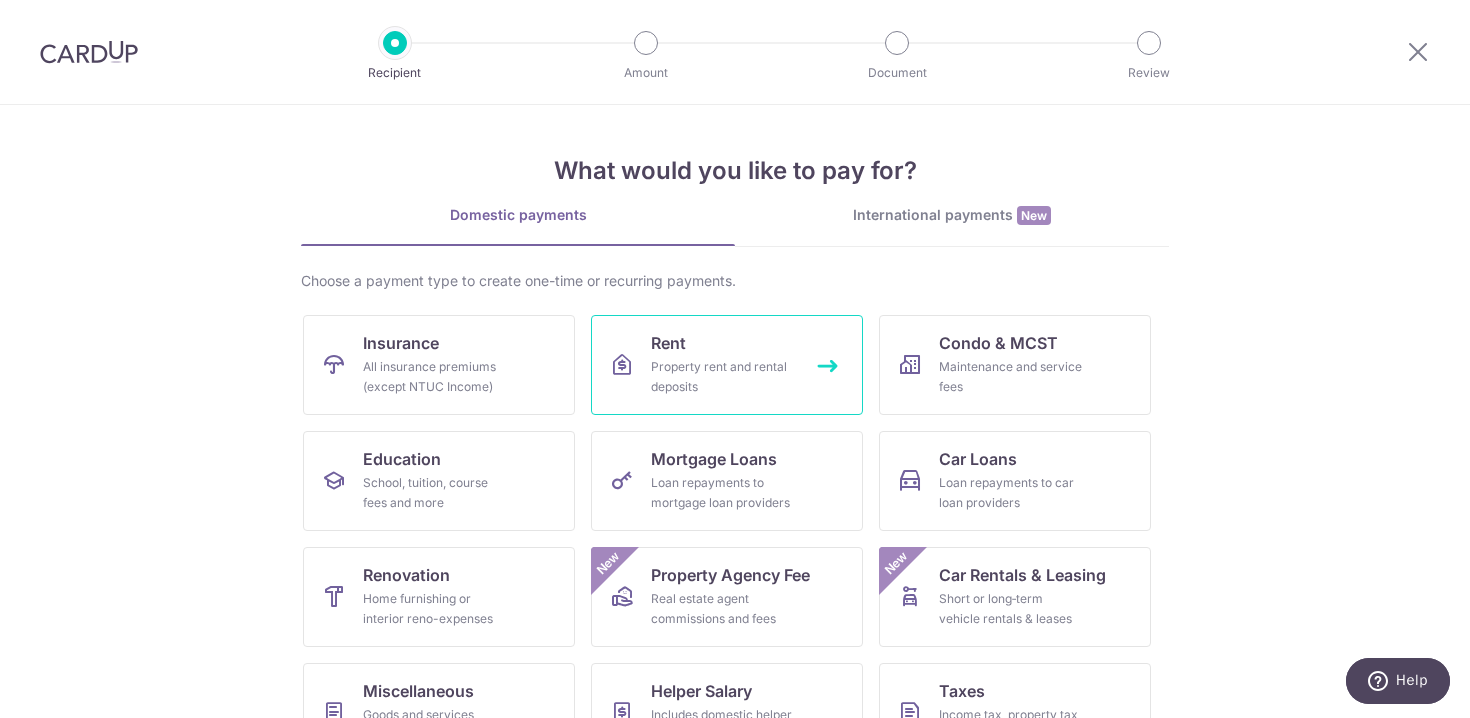 click on "Rent Property rent and rental deposits" at bounding box center (727, 365) 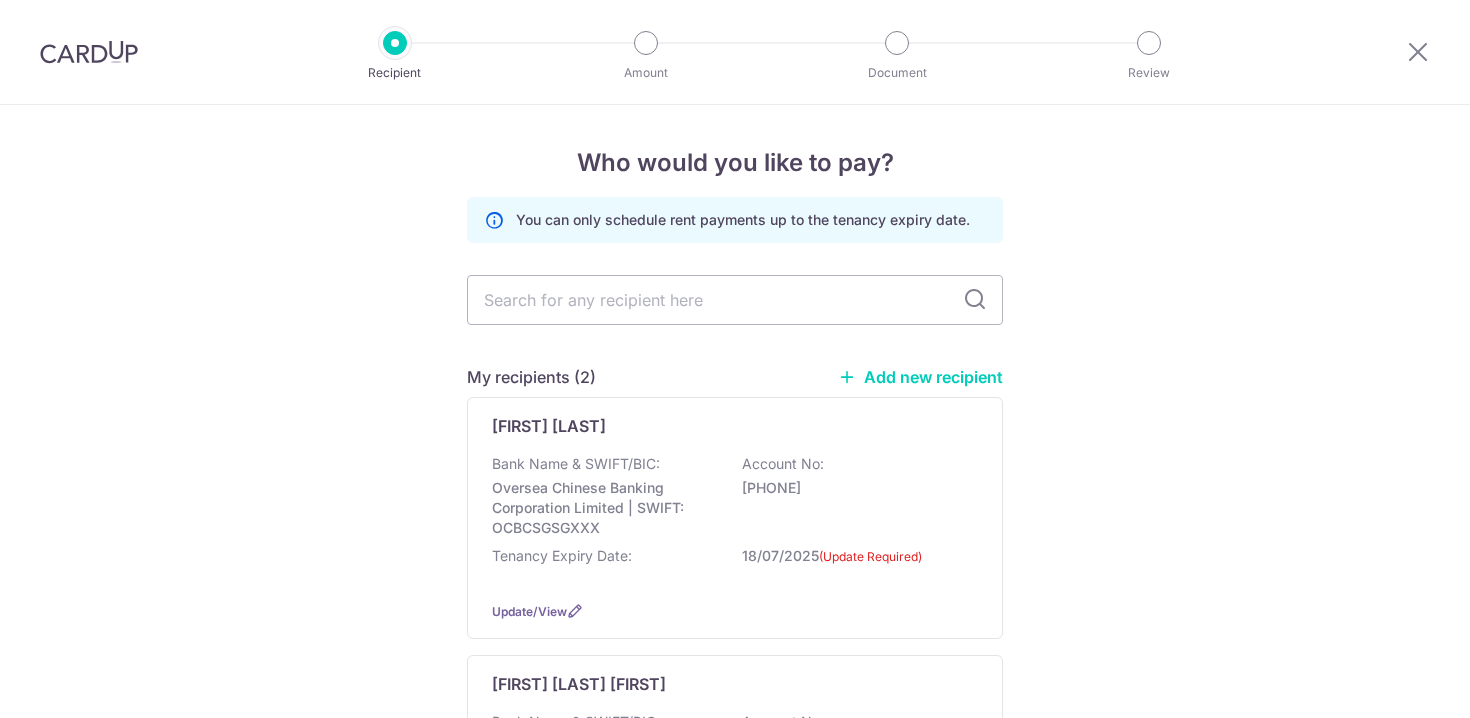 scroll, scrollTop: 0, scrollLeft: 0, axis: both 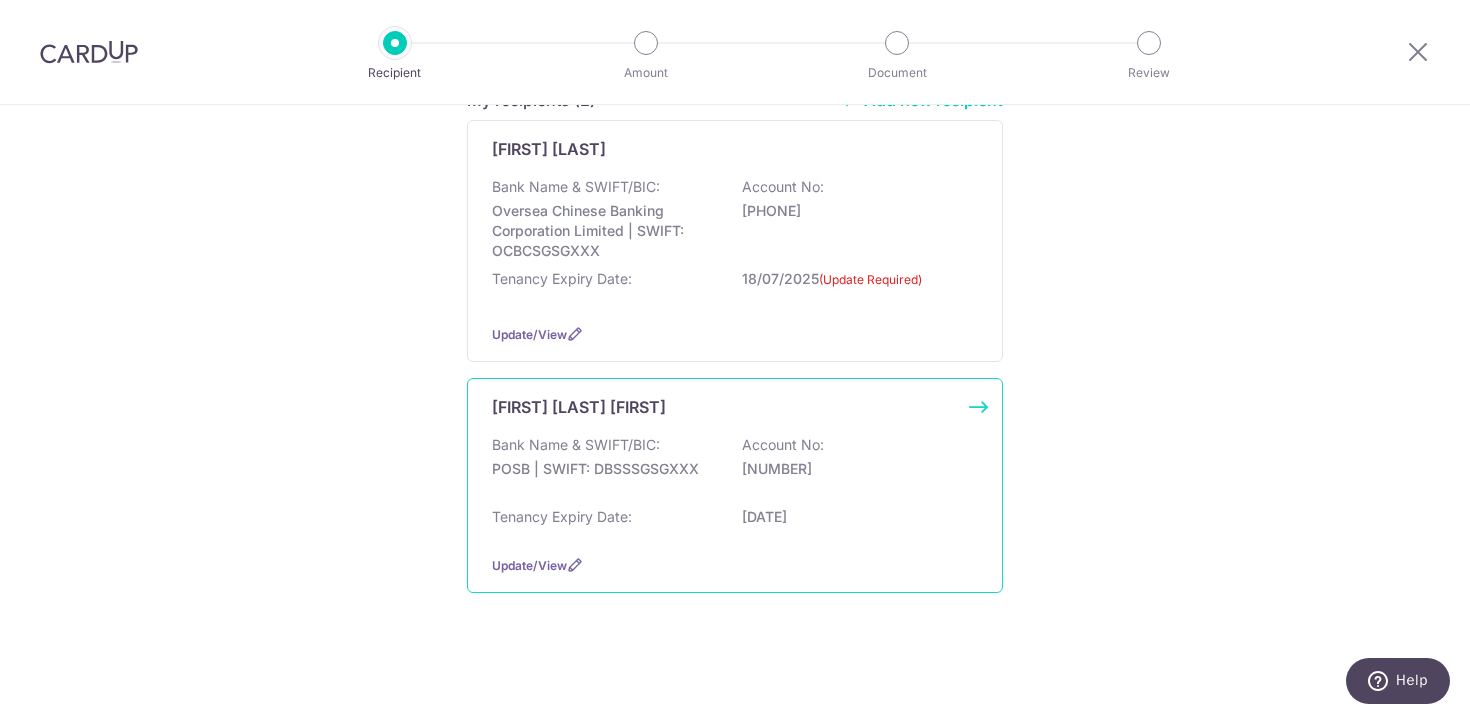 click on "[FIRST] [LAST] [FIRST]
Bank Name & SWIFT/BIC:
POSB | SWIFT: DBSSSGSGXXX
Account No:
[NUMBER]
Tenancy Expiry Date:
[DATE]
Update/View" at bounding box center [735, 485] 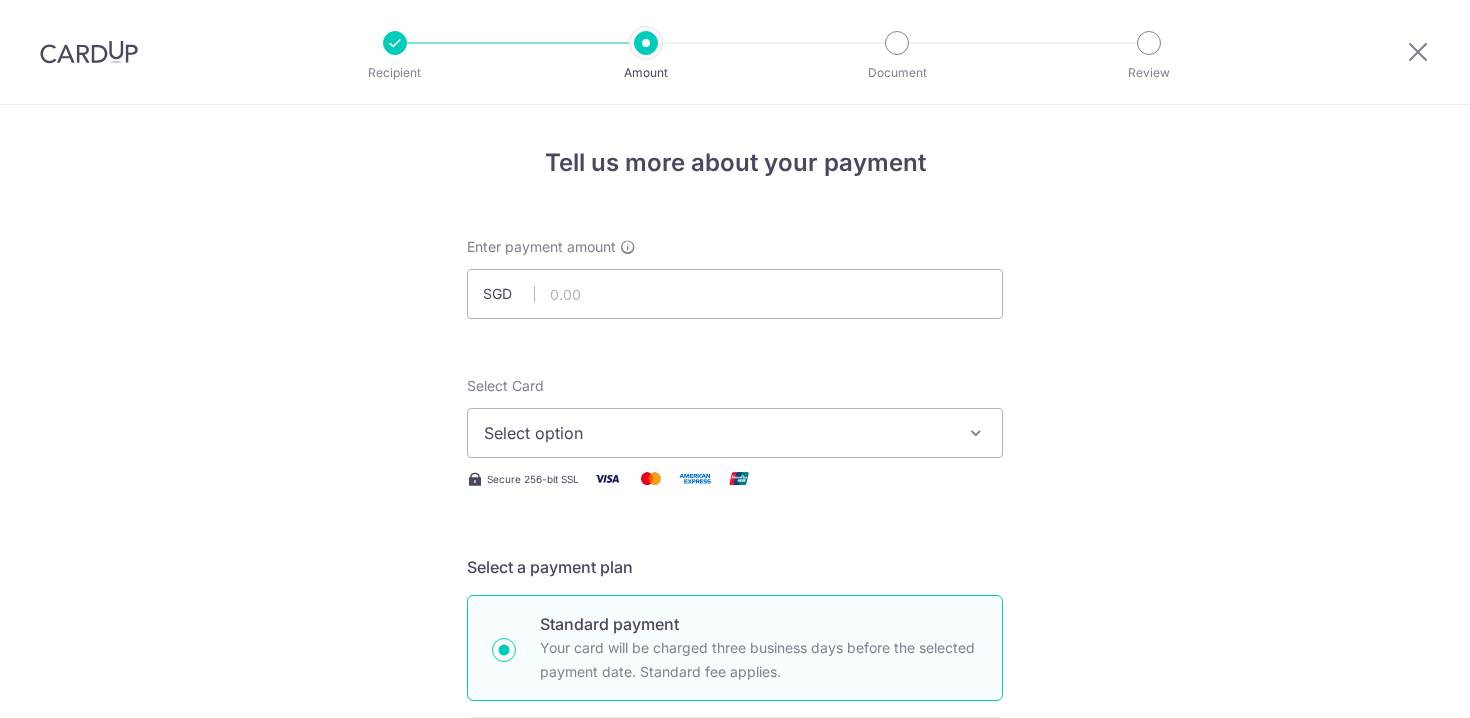 scroll, scrollTop: 0, scrollLeft: 0, axis: both 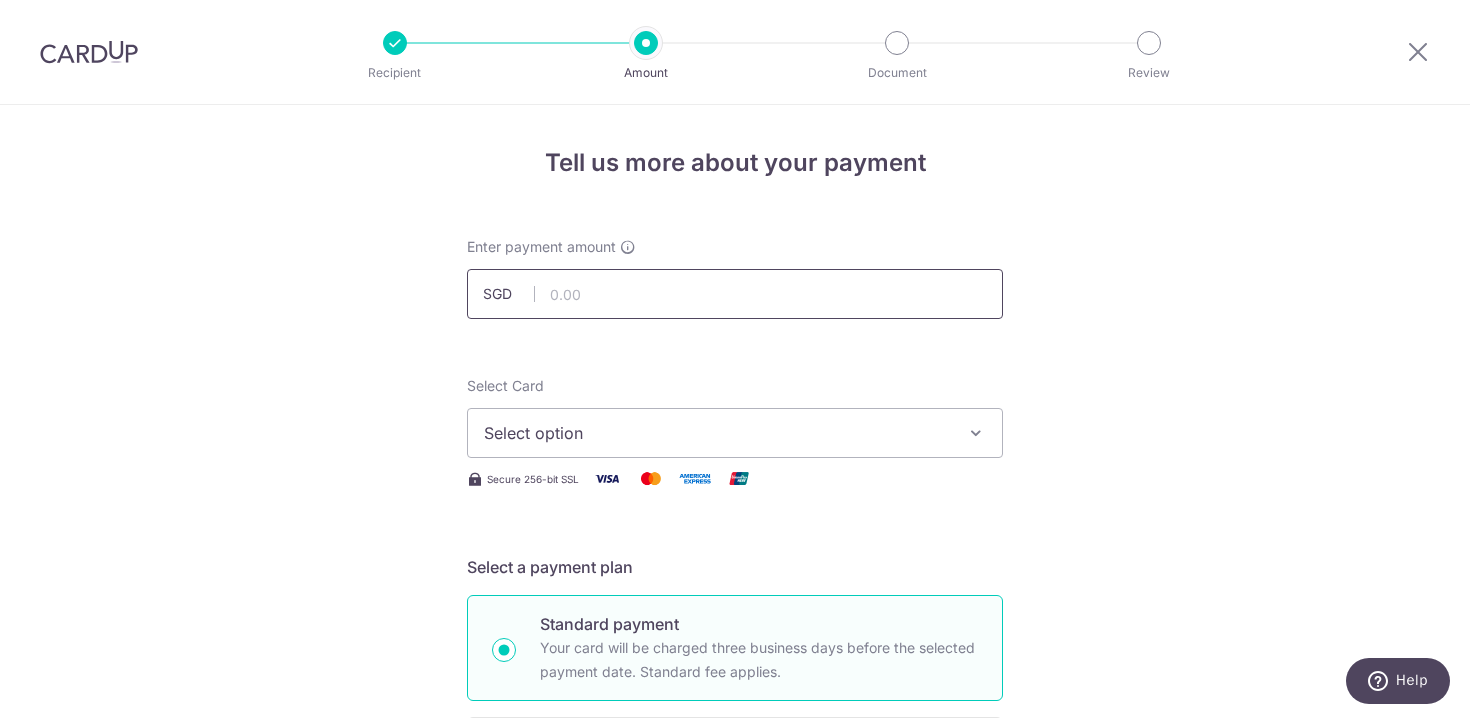 click at bounding box center [735, 294] 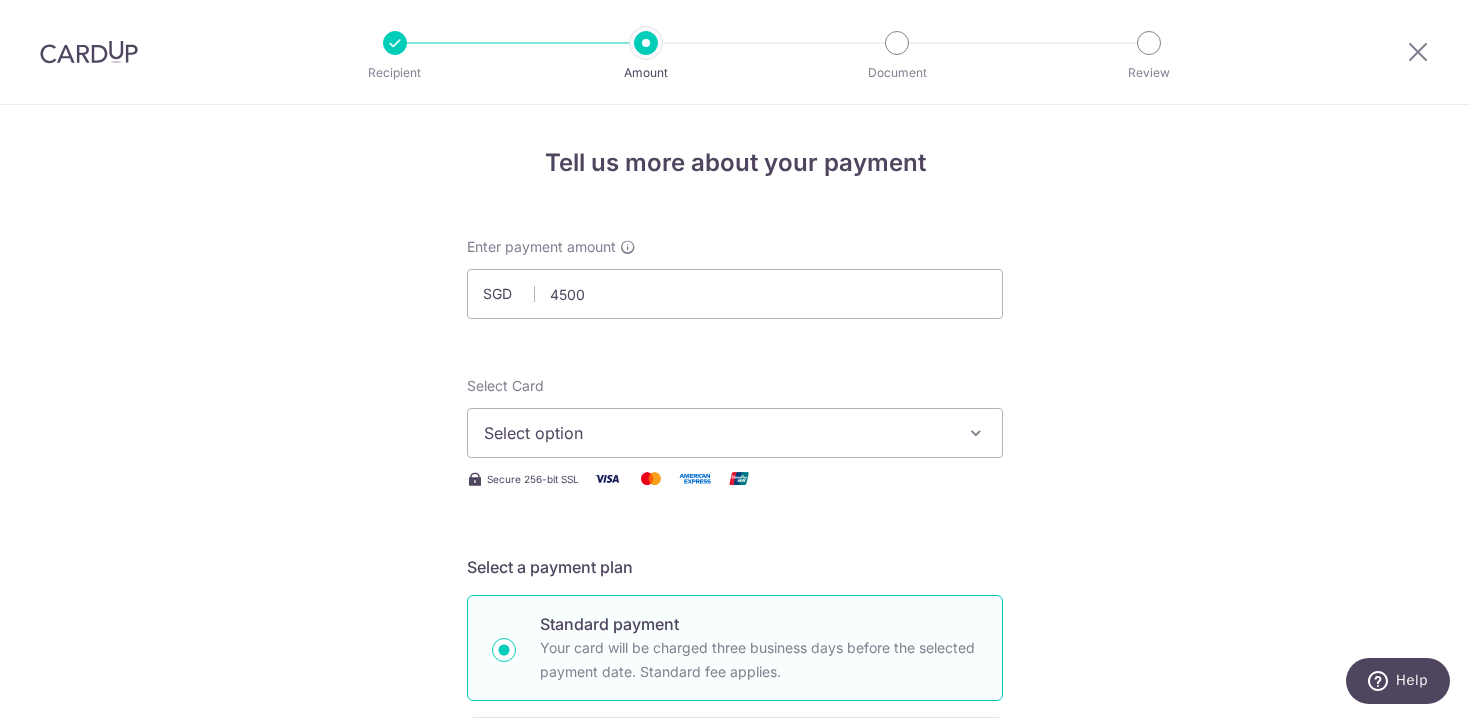 type on "4,500.00" 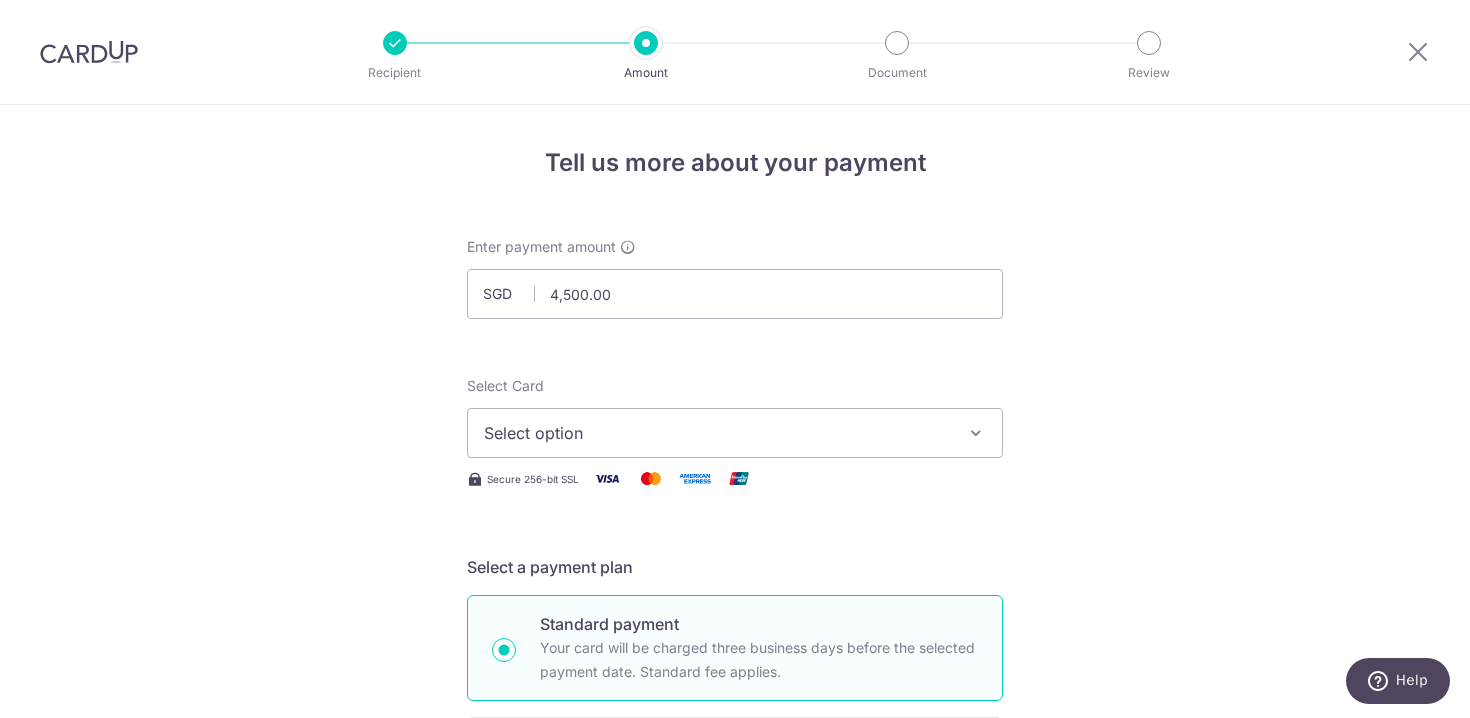 click on "Tell us more about your payment
Enter payment amount
SGD
4,500.00
4500.00
Select Card
Select option
Add credit card
Your Cards
**** 3004
Secure 256-bit SSL
Text
New card details
Card
Secure 256-bit SSL" at bounding box center [735, 1009] 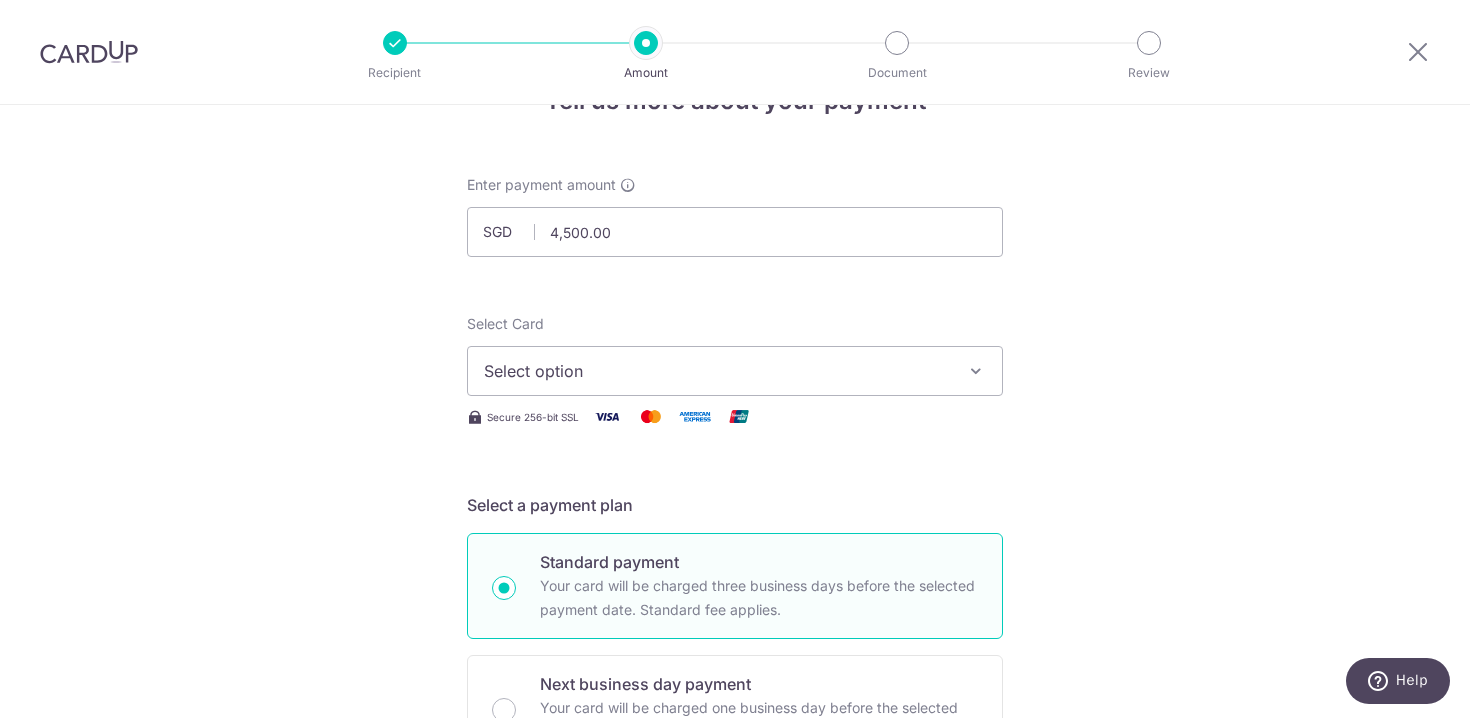scroll, scrollTop: 71, scrollLeft: 0, axis: vertical 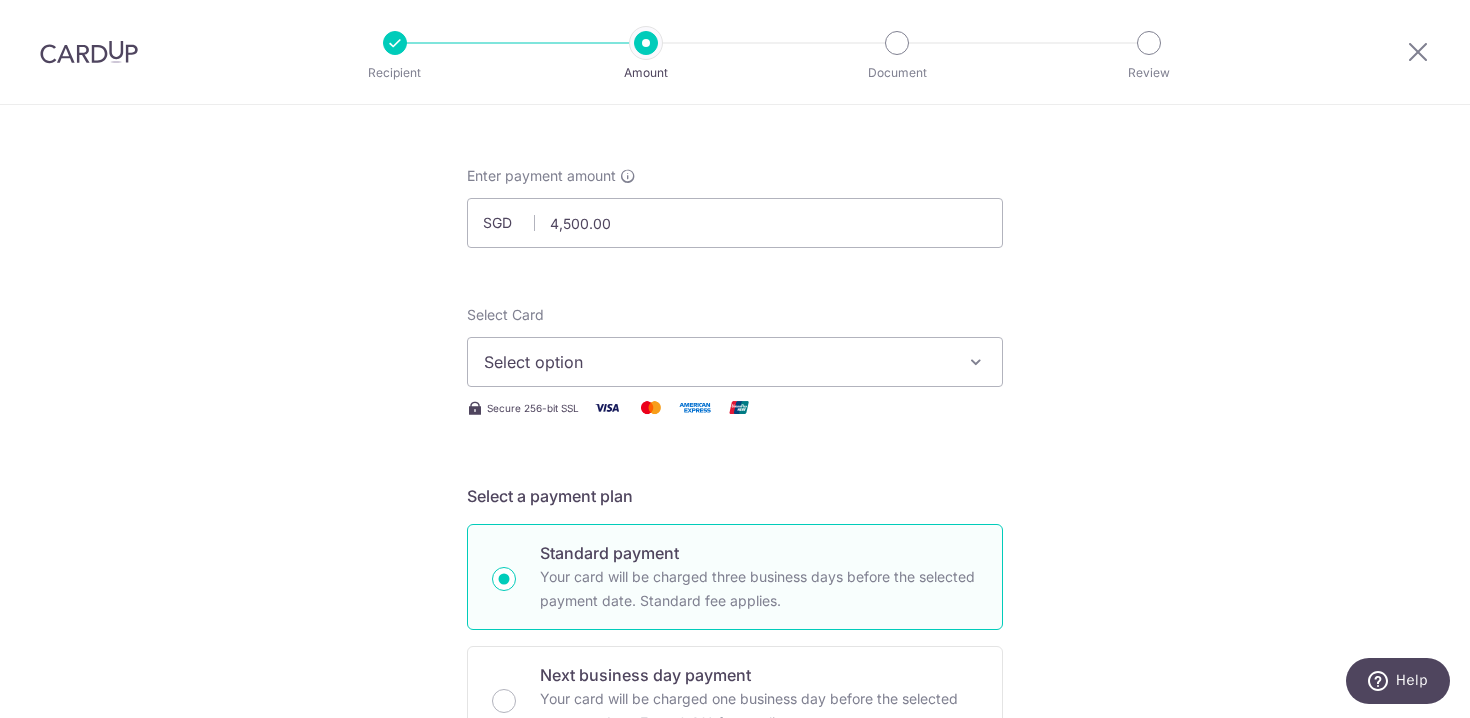 click on "Select option" at bounding box center [717, 362] 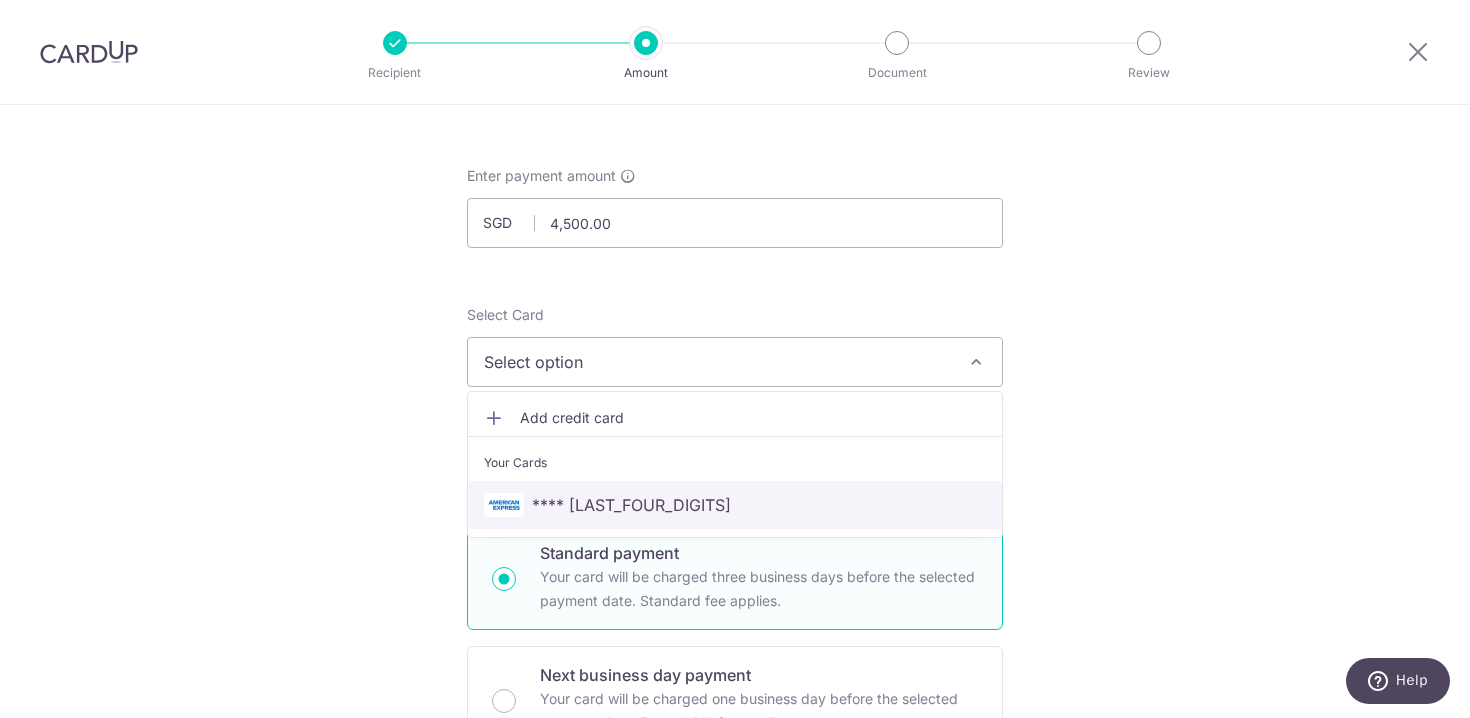 click on "**** 3004" at bounding box center (735, 505) 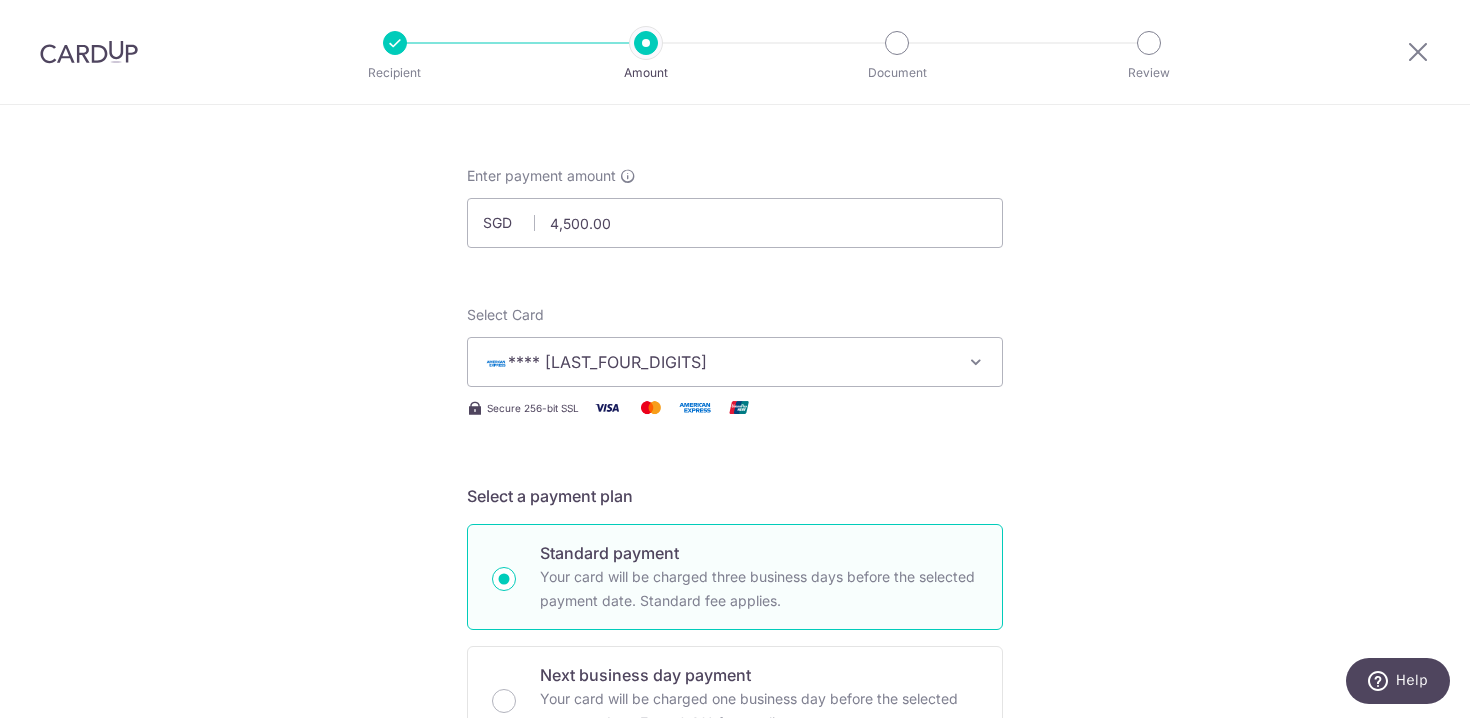 click on "Tell us more about your payment
Enter payment amount
SGD
4,500.00
4500.00
Select Card
**** 3004
Add credit card
Your Cards
**** 3004
Secure 256-bit SSL
Text
New card details
Card
Secure 256-bit SSL" at bounding box center (735, 938) 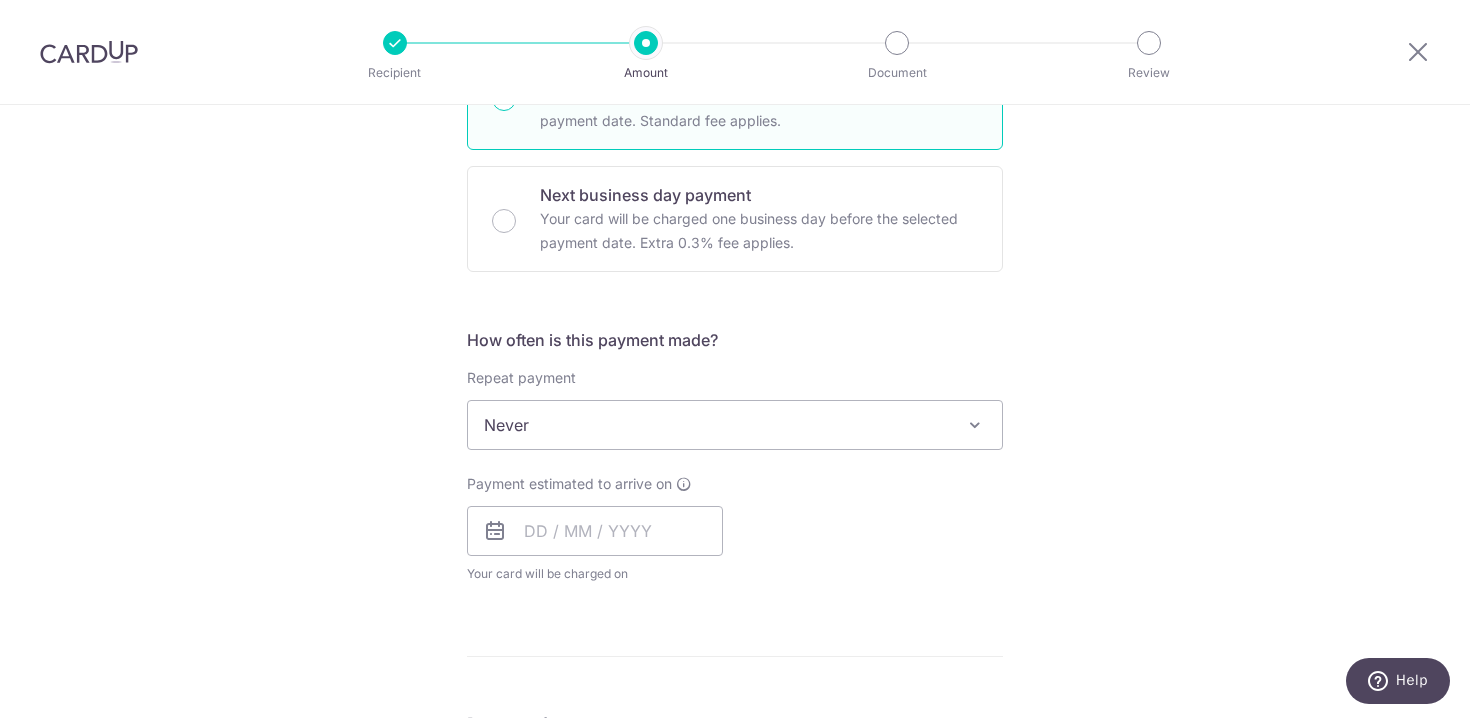 scroll, scrollTop: 599, scrollLeft: 0, axis: vertical 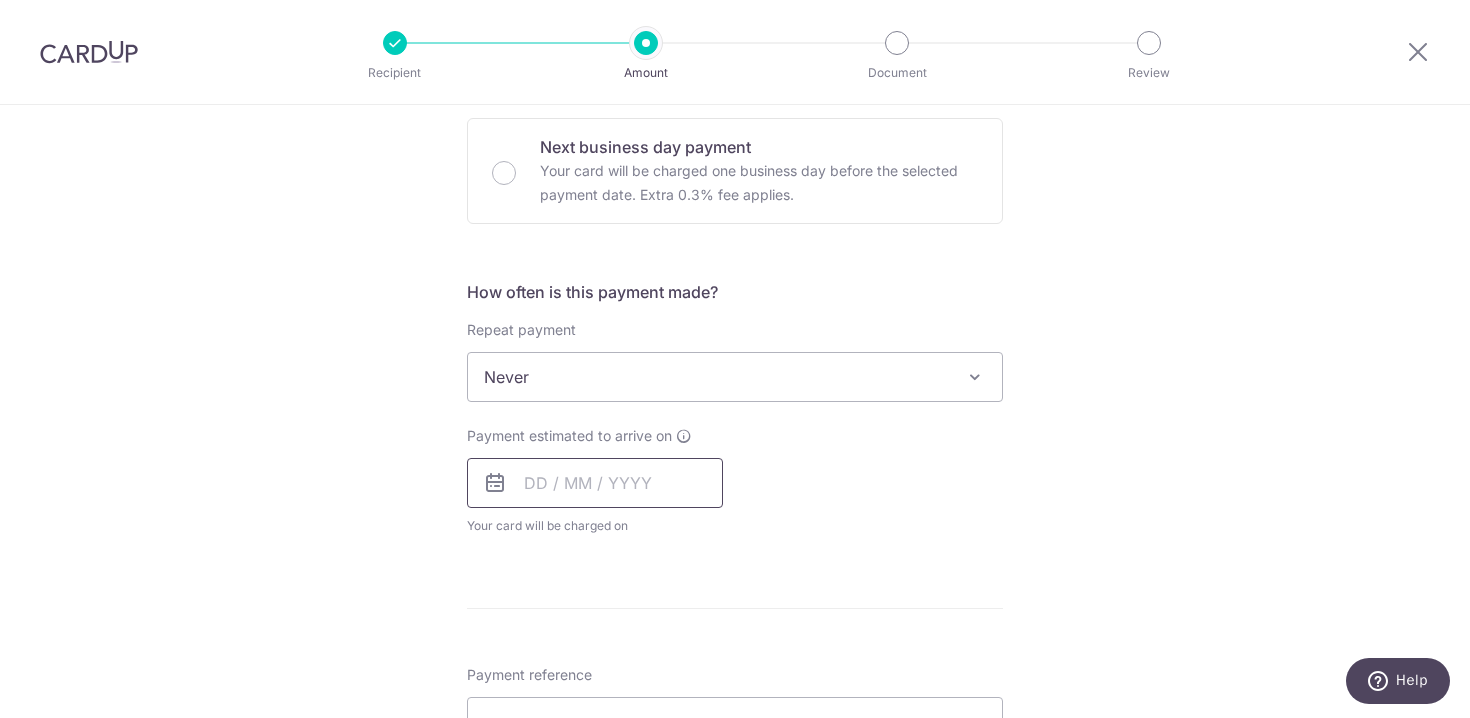 click at bounding box center (595, 483) 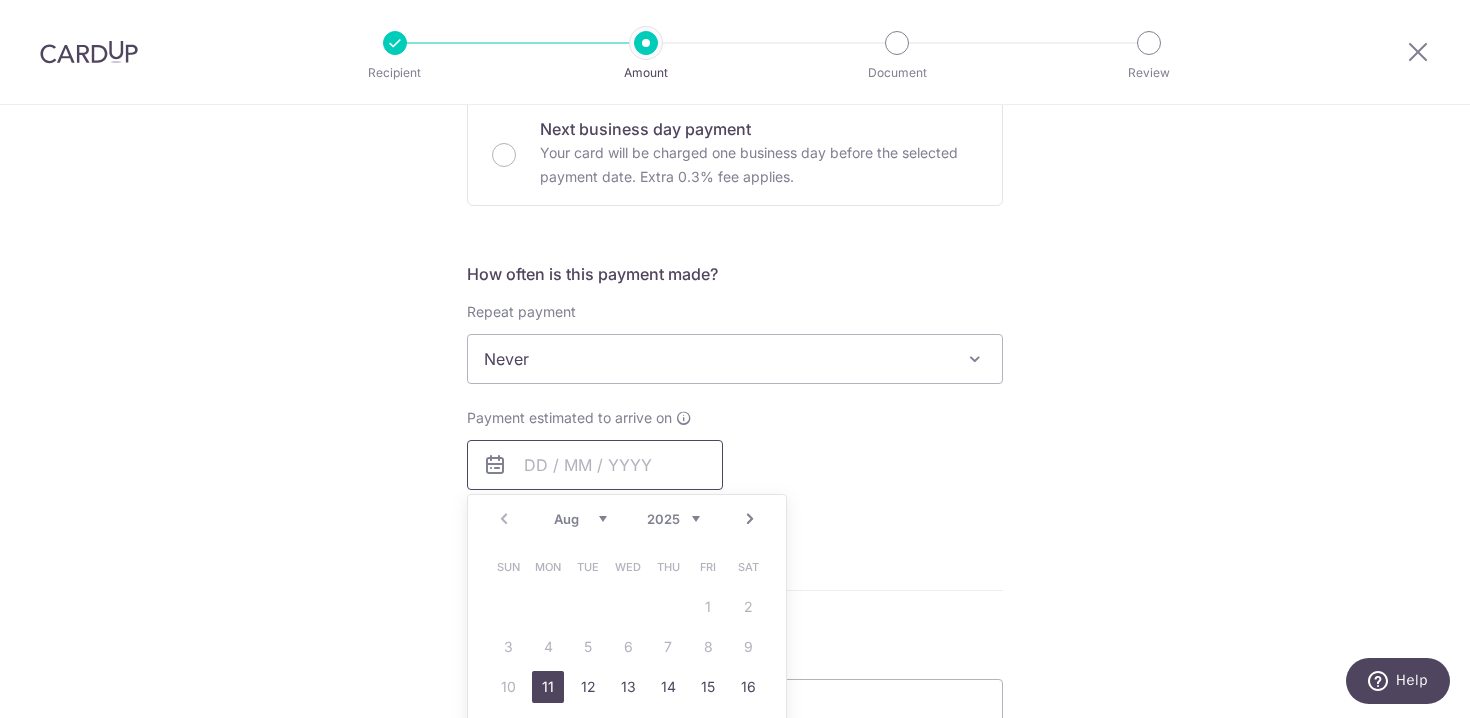scroll, scrollTop: 629, scrollLeft: 0, axis: vertical 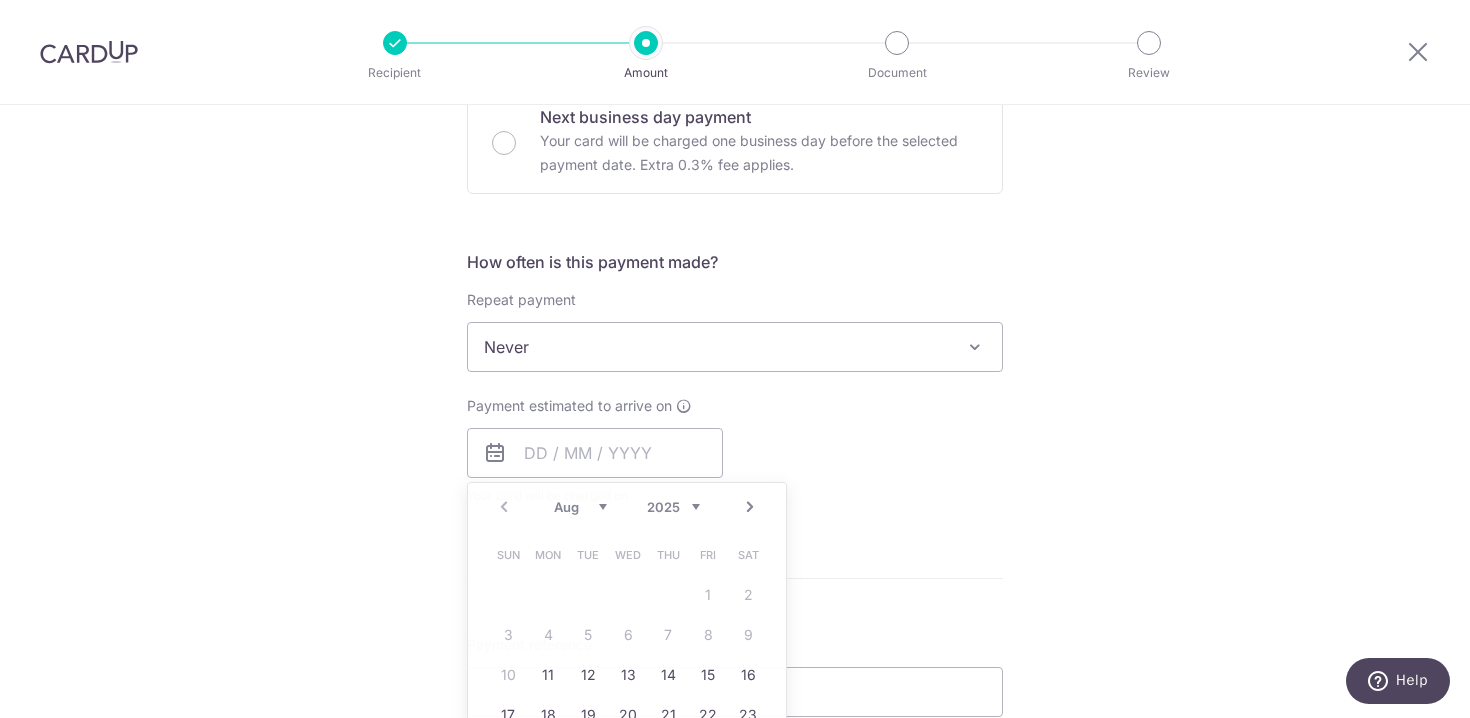 click on "Tell us more about your payment
Enter payment amount
SGD
4,500.00
4500.00
Select Card
**** 3004
Add credit card
Your Cards
**** 3004
Secure 256-bit SSL
Text
New card details
Card
Secure 256-bit SSL" at bounding box center [735, 380] 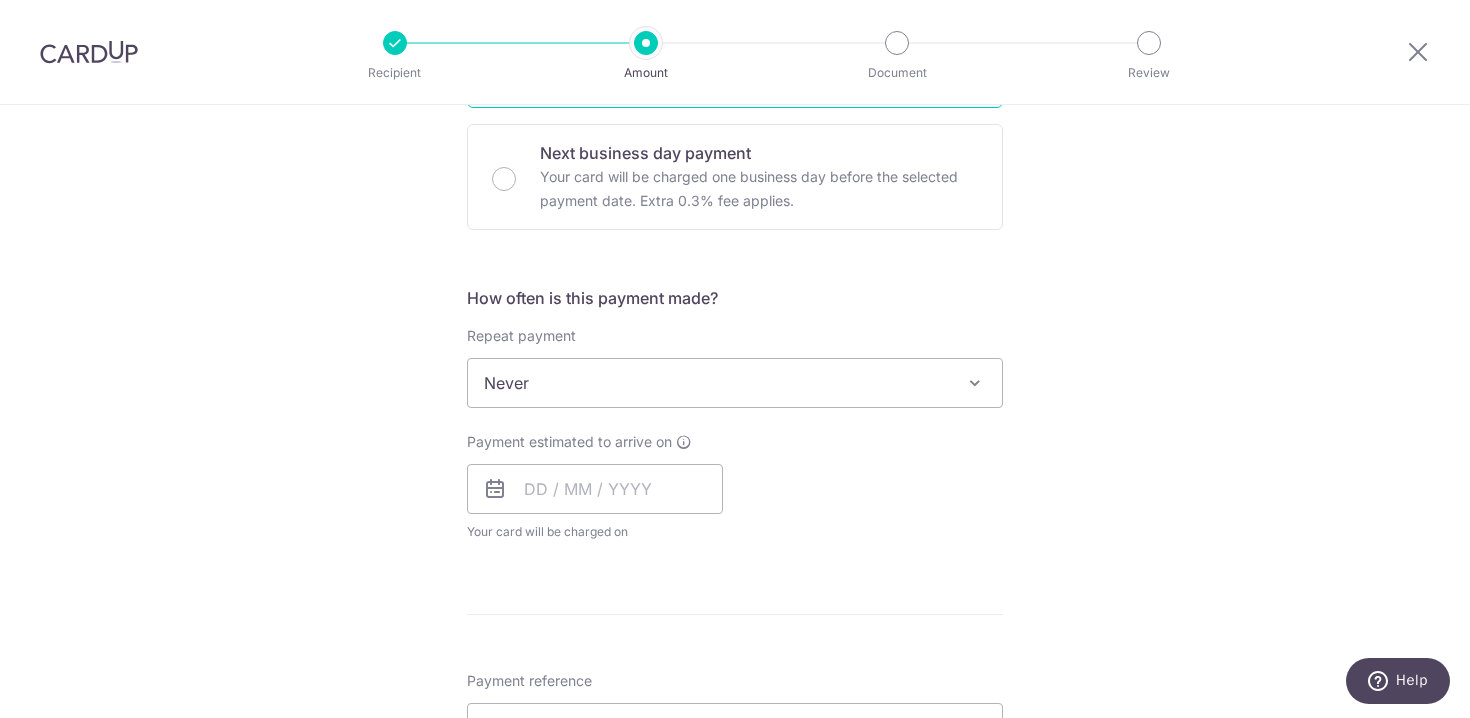 scroll, scrollTop: 641, scrollLeft: 0, axis: vertical 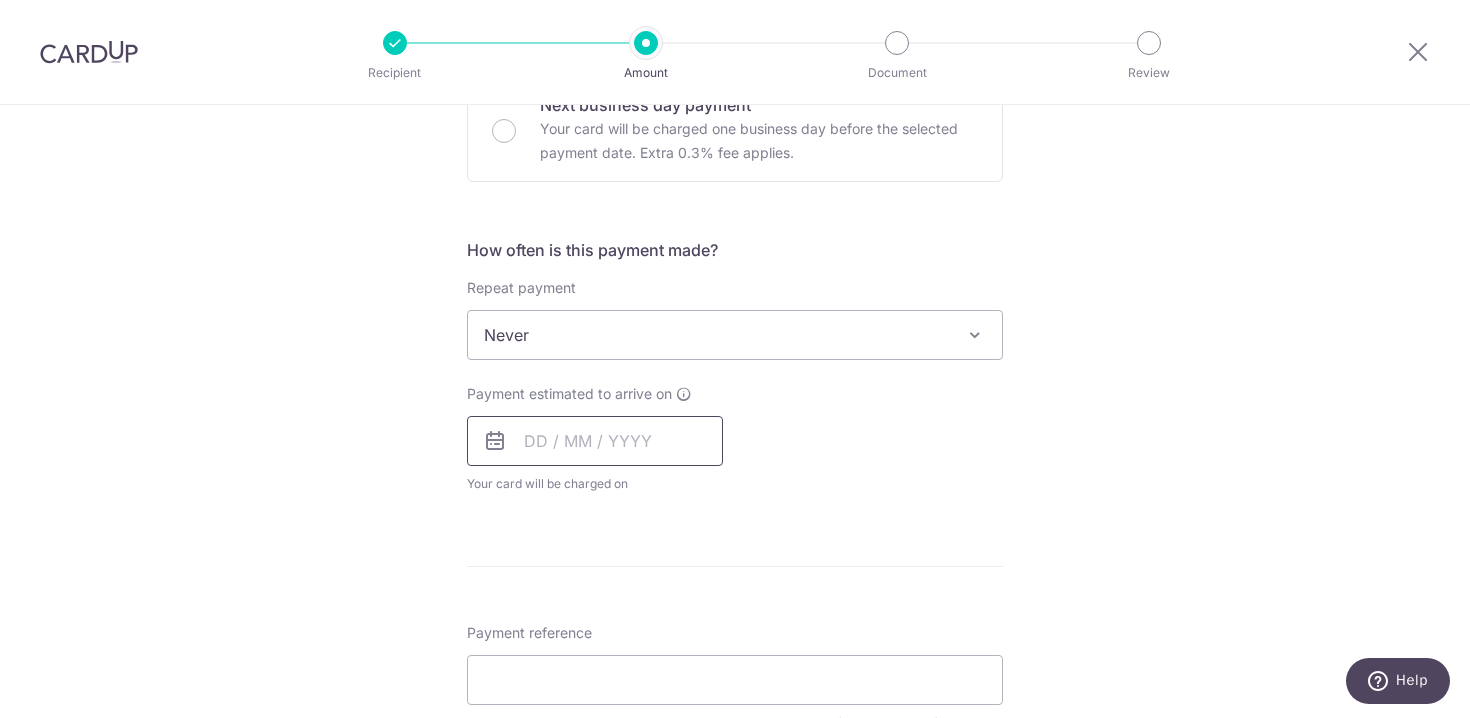 click at bounding box center (595, 441) 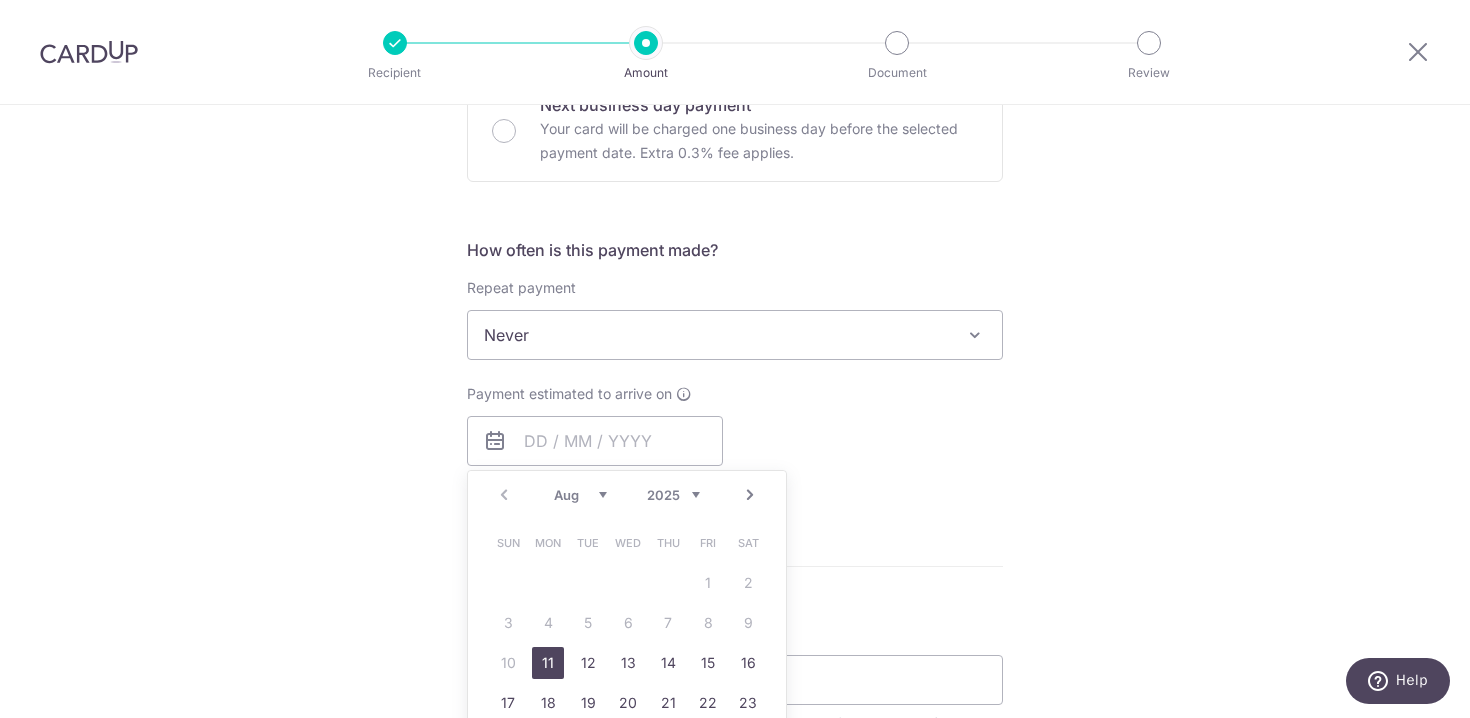 click on "11" at bounding box center (548, 663) 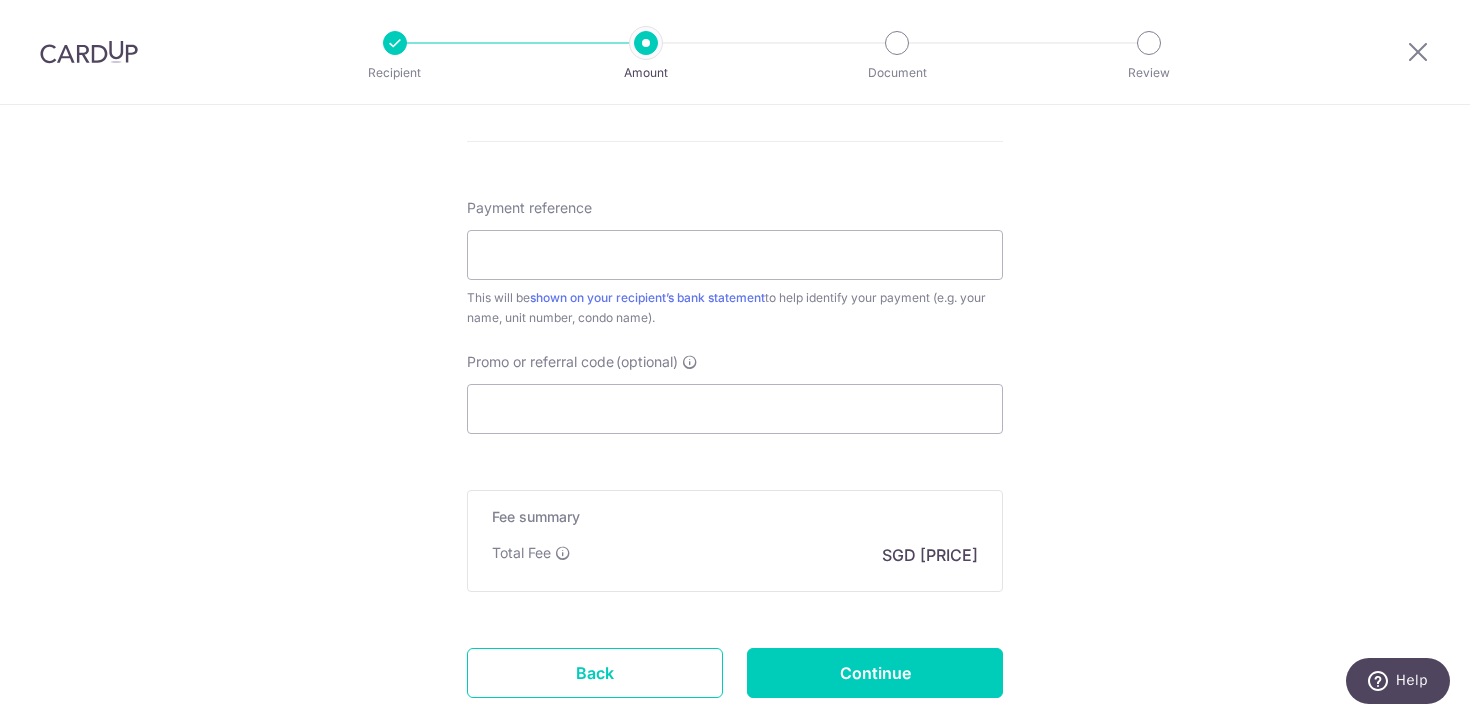 scroll, scrollTop: 1147, scrollLeft: 0, axis: vertical 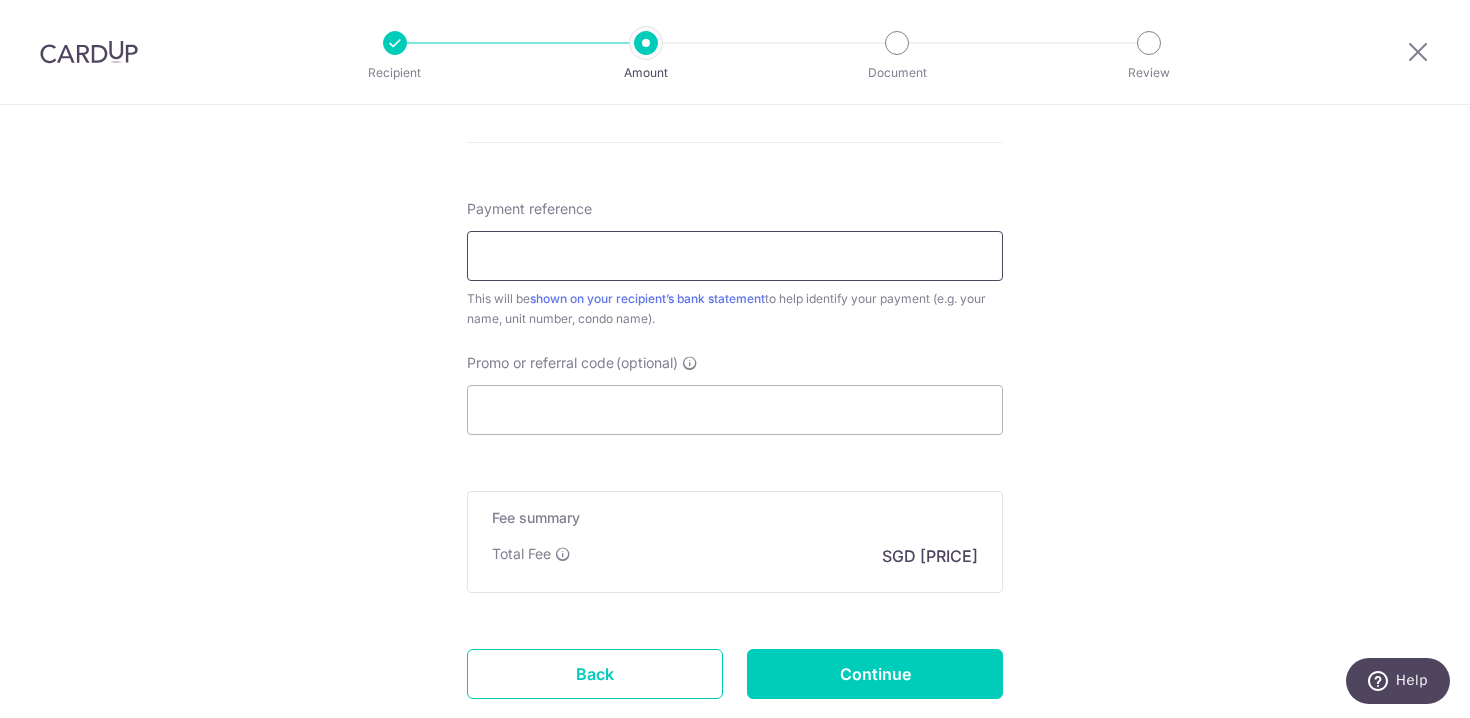 click on "Payment reference" at bounding box center (735, 256) 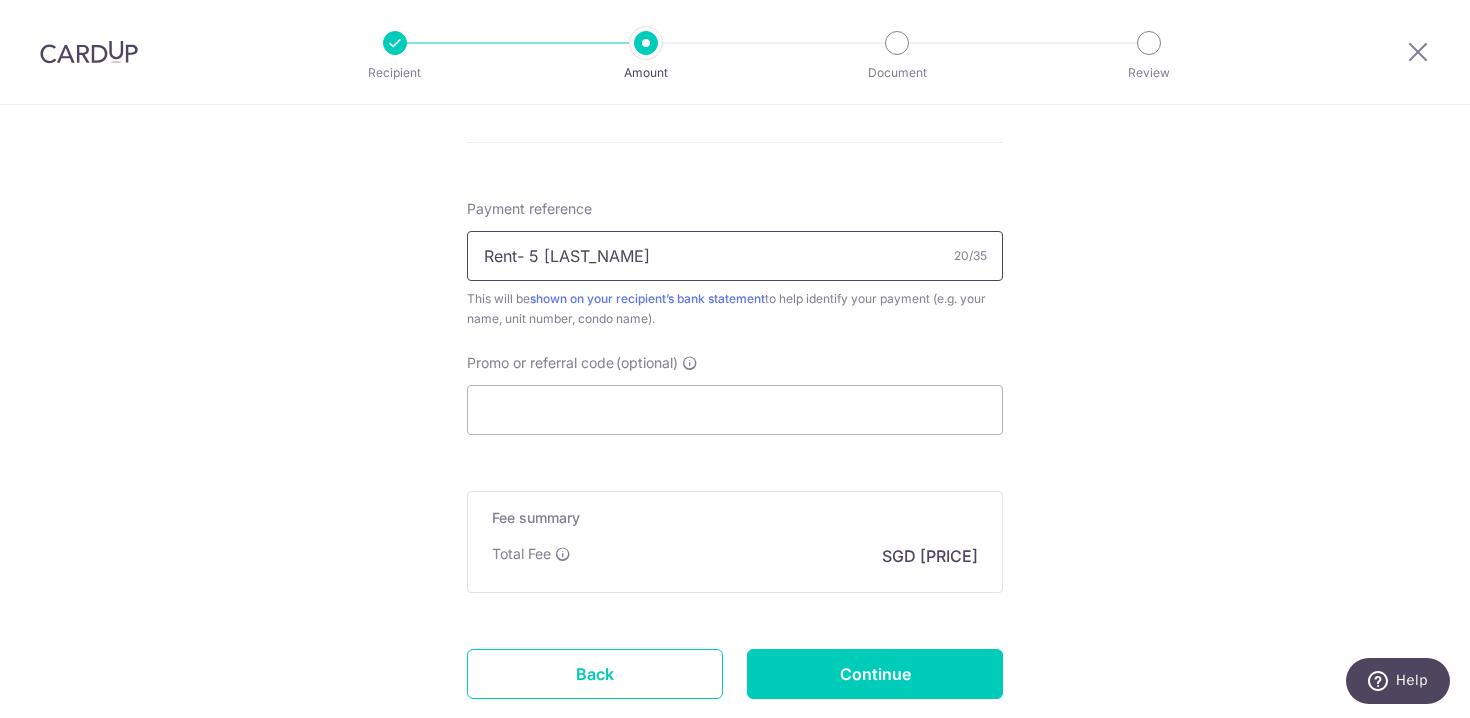 type on "Rent- 5 Holland Hill" 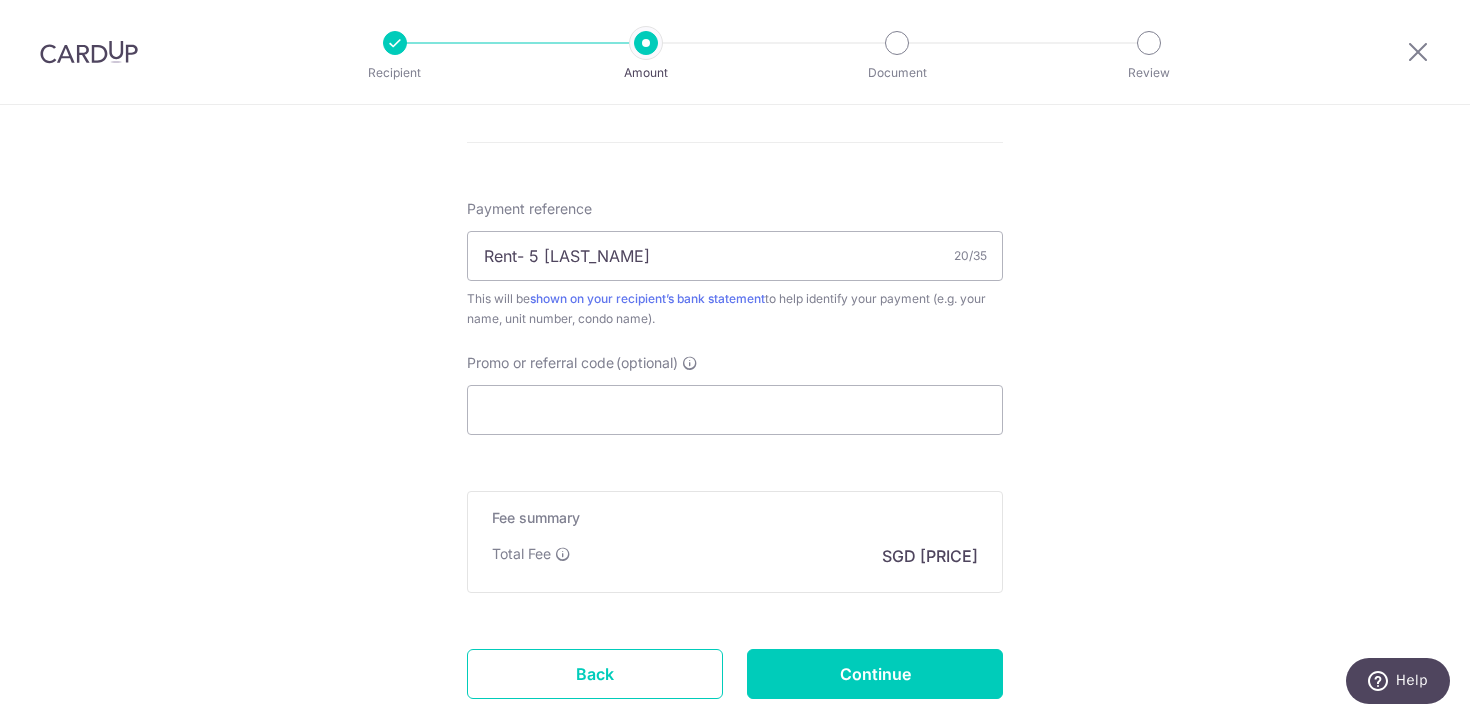 click on "Tell us more about your payment
Enter payment amount
SGD
4,500.00
4500.00
Select Card
**** 3004
Add credit card
Your Cards
**** 3004
Secure 256-bit SSL
Text
New card details
Card
Secure 256-bit SSL" at bounding box center [735, -97] 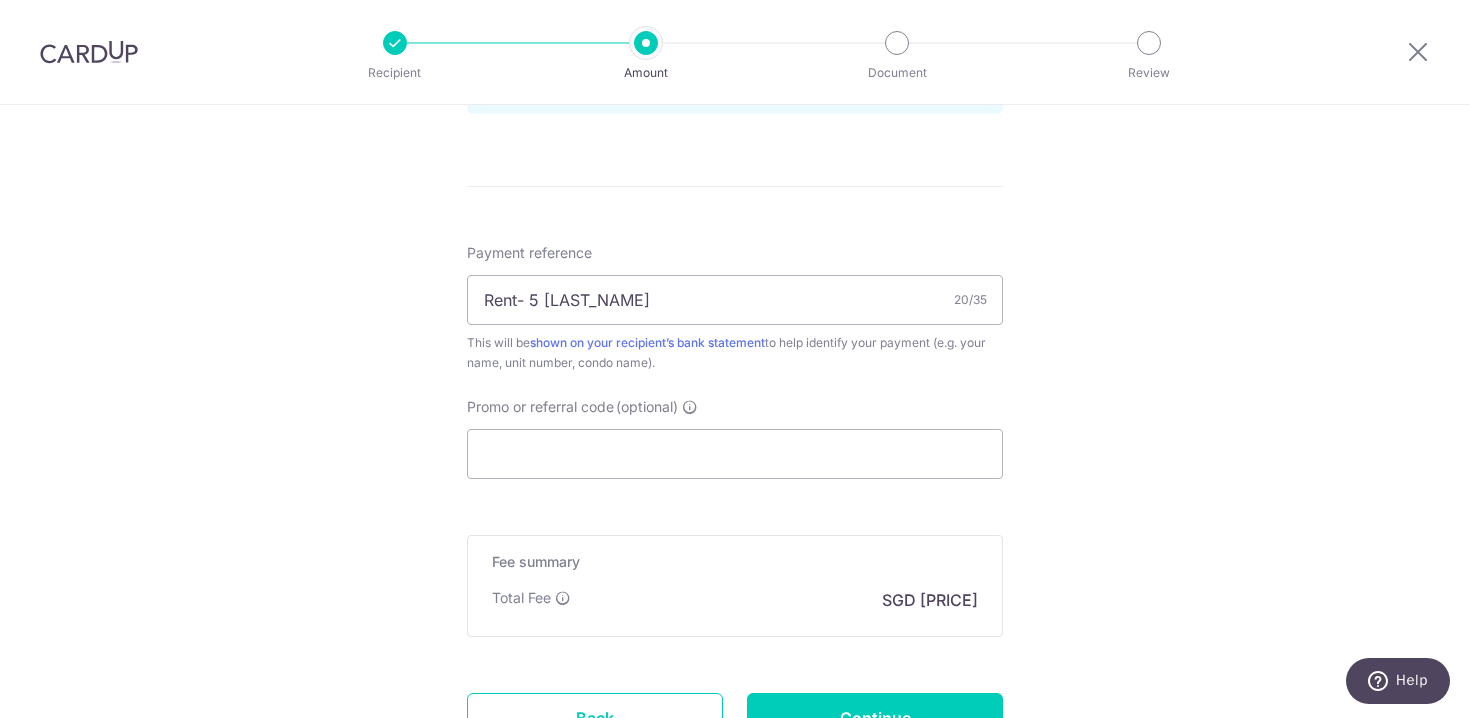 scroll, scrollTop: 1278, scrollLeft: 0, axis: vertical 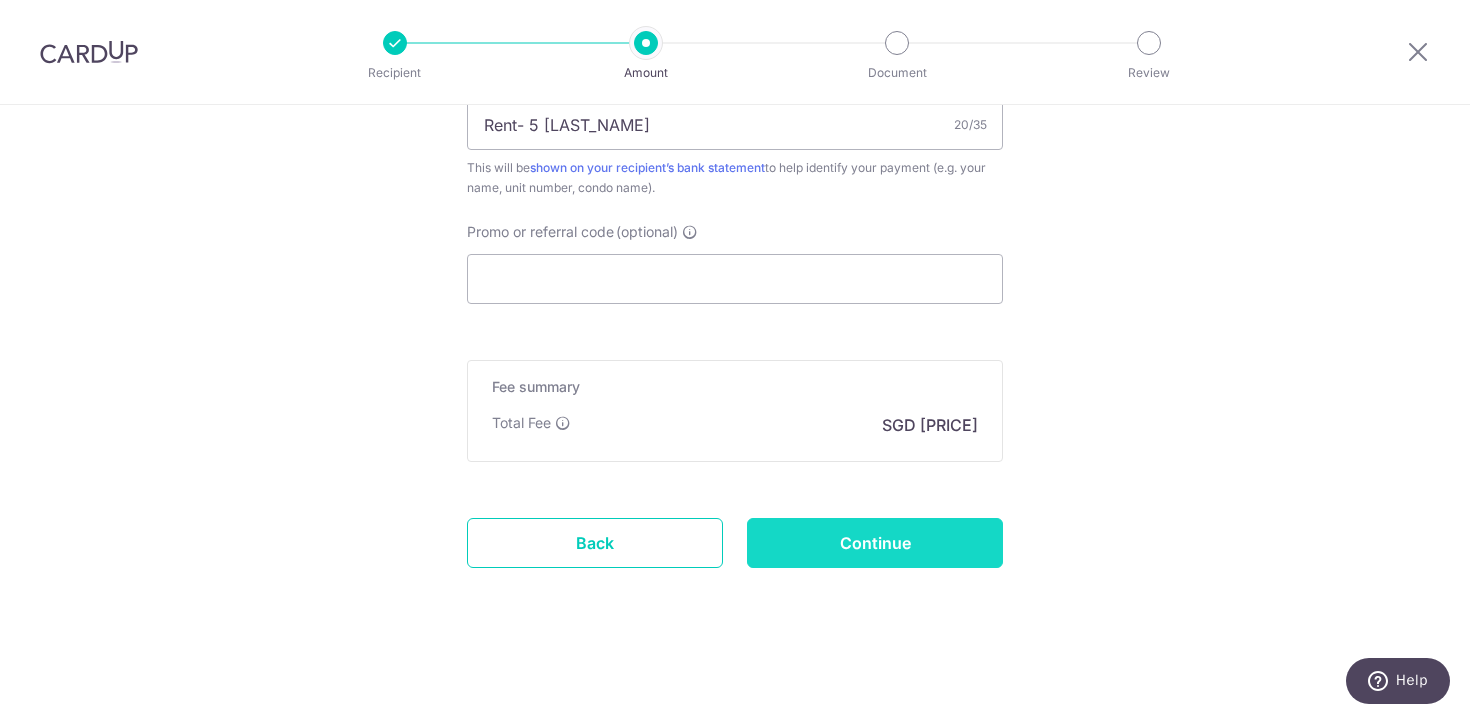 click on "Continue" at bounding box center [875, 543] 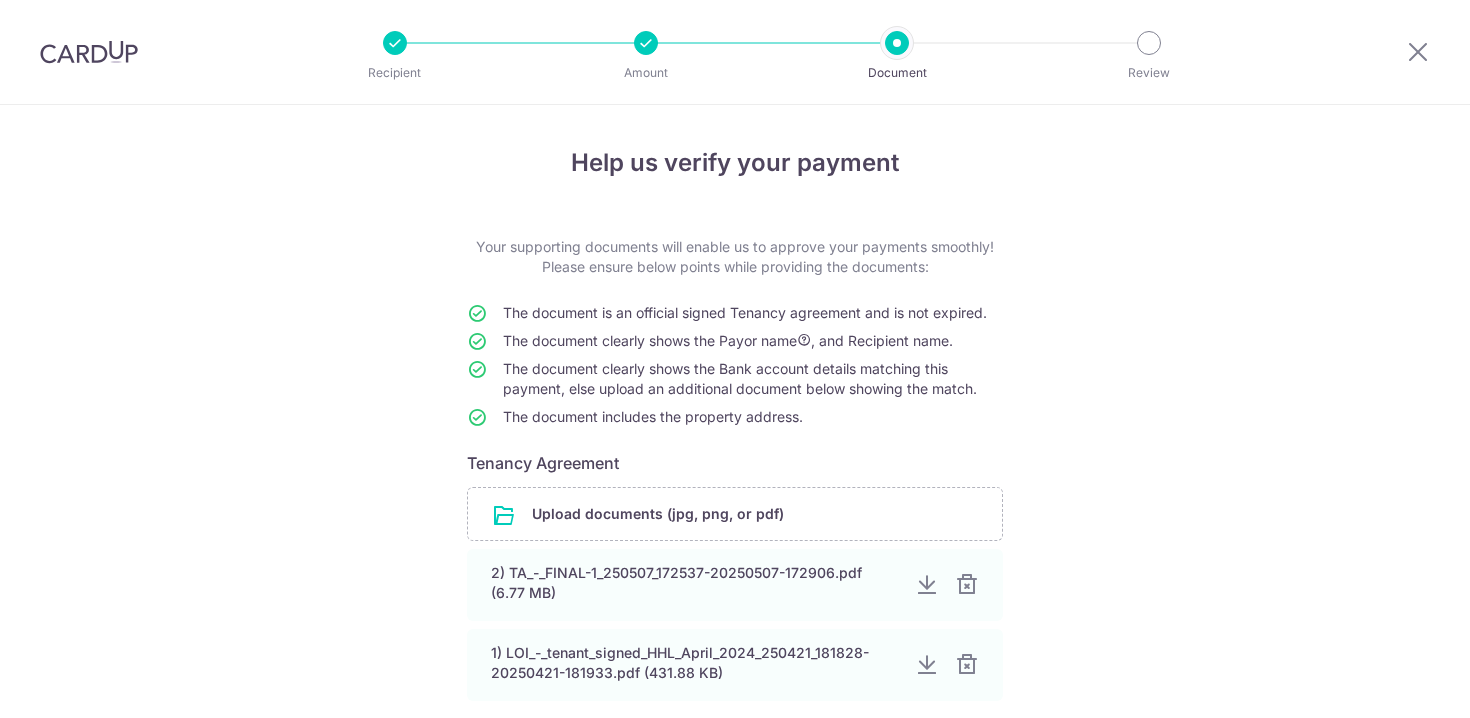 scroll, scrollTop: 0, scrollLeft: 0, axis: both 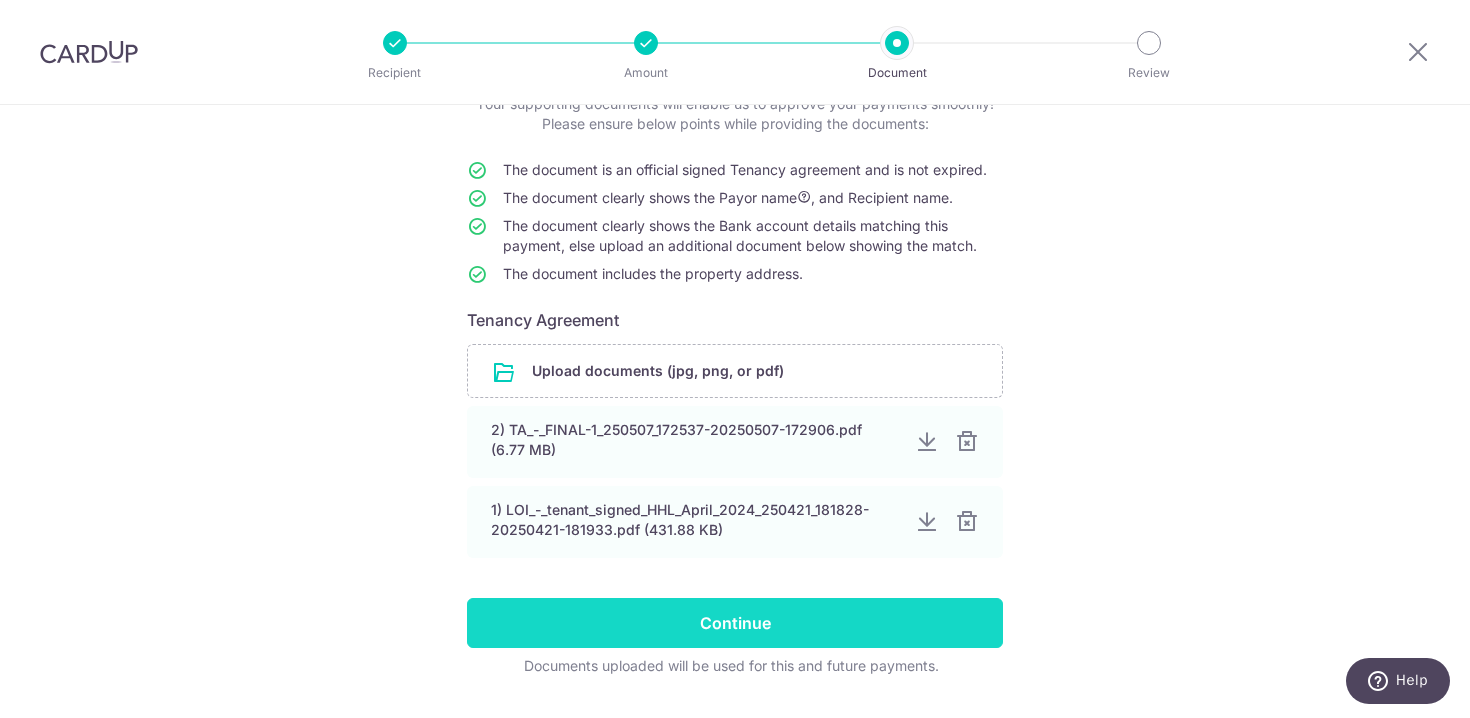click on "Continue" at bounding box center [735, 623] 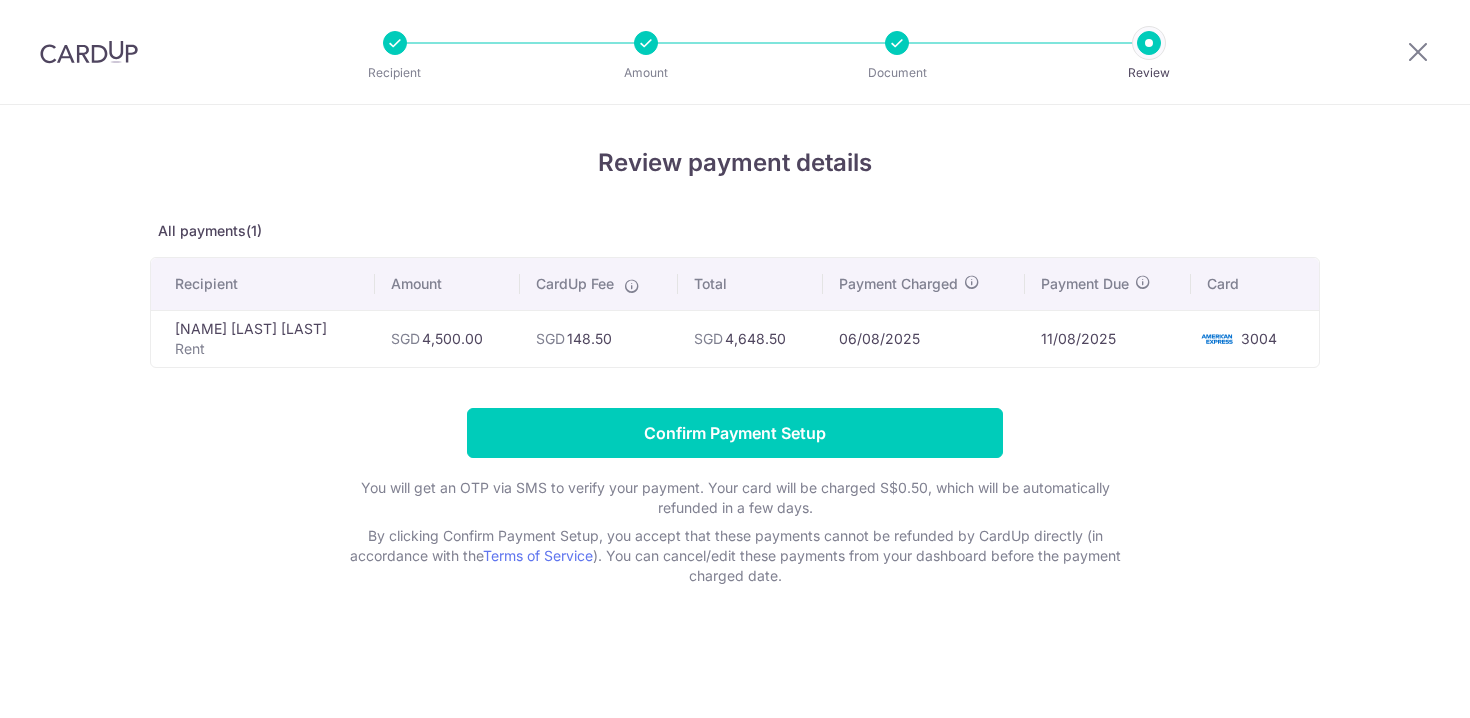 scroll, scrollTop: 0, scrollLeft: 0, axis: both 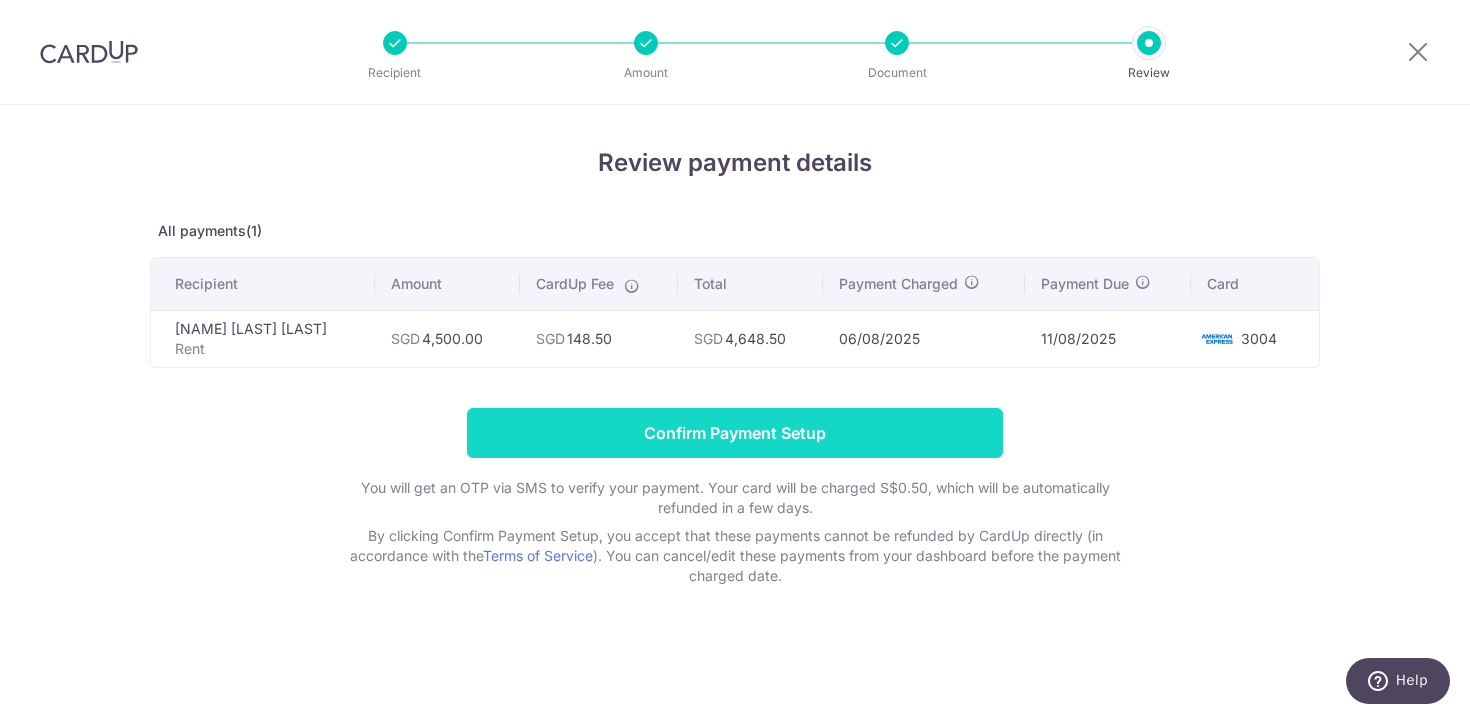 click on "Confirm Payment Setup" at bounding box center [735, 433] 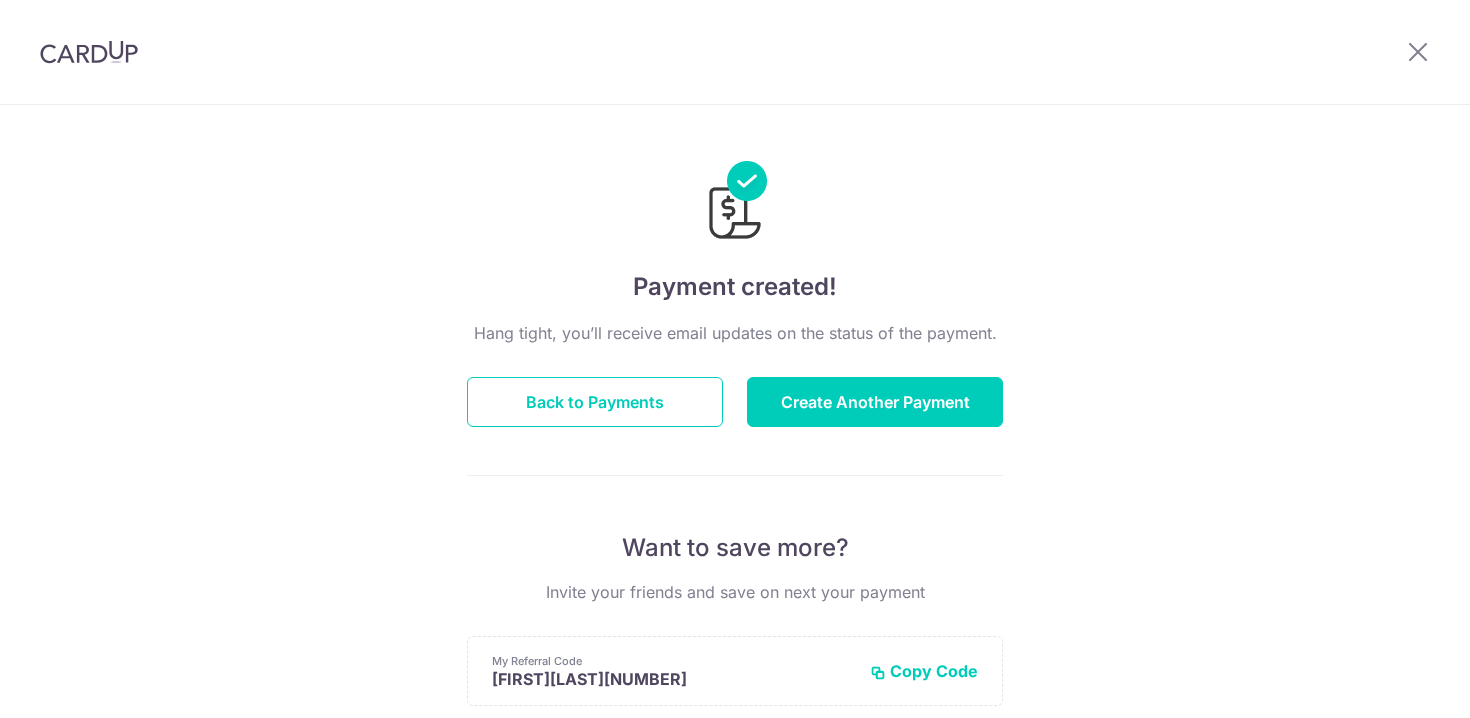 scroll, scrollTop: 0, scrollLeft: 0, axis: both 